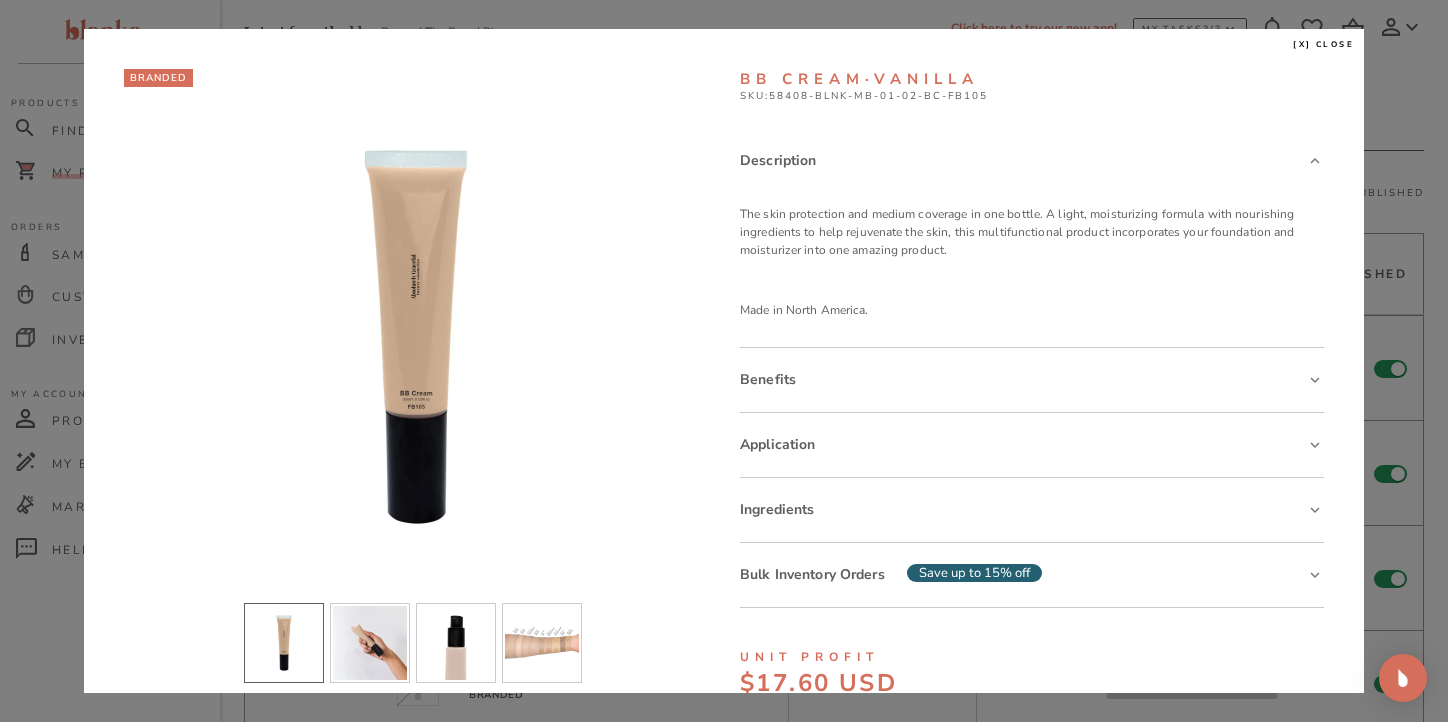 scroll, scrollTop: 1338, scrollLeft: 0, axis: vertical 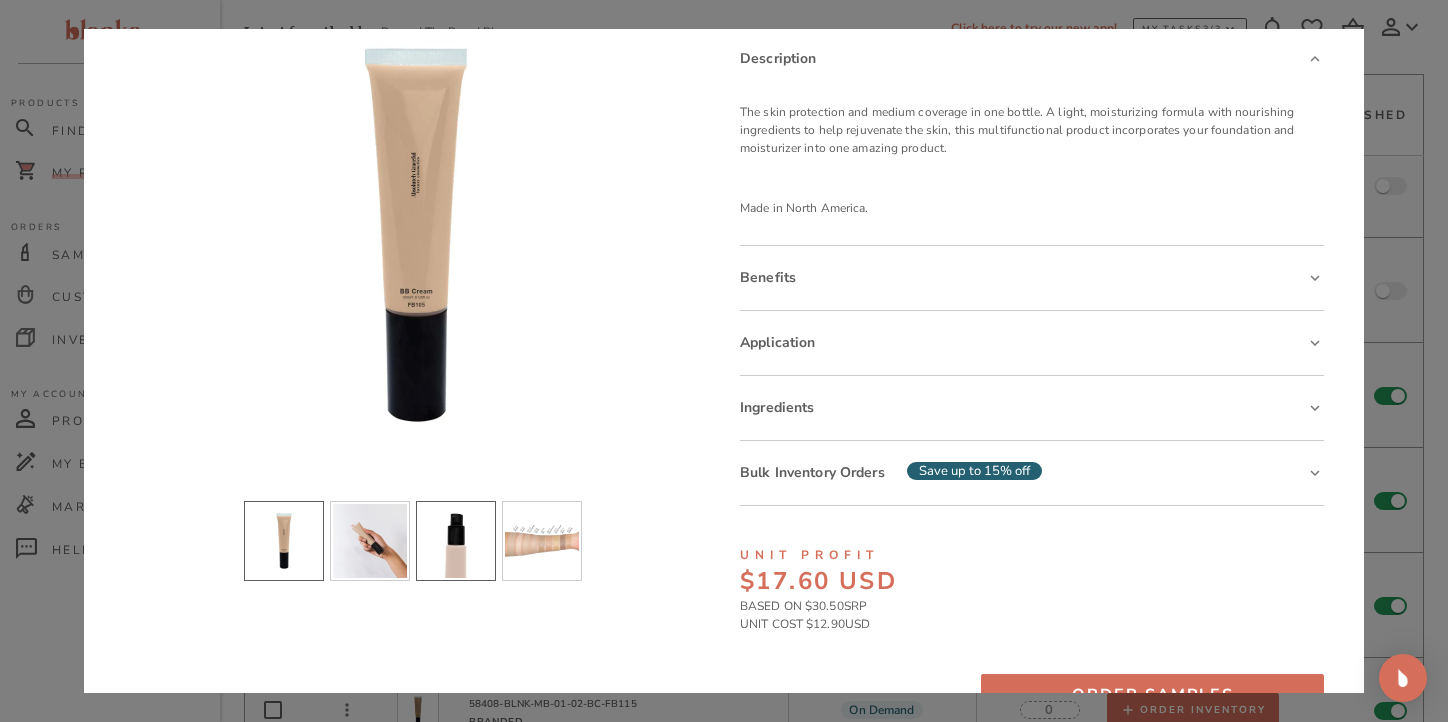 click at bounding box center [456, 541] 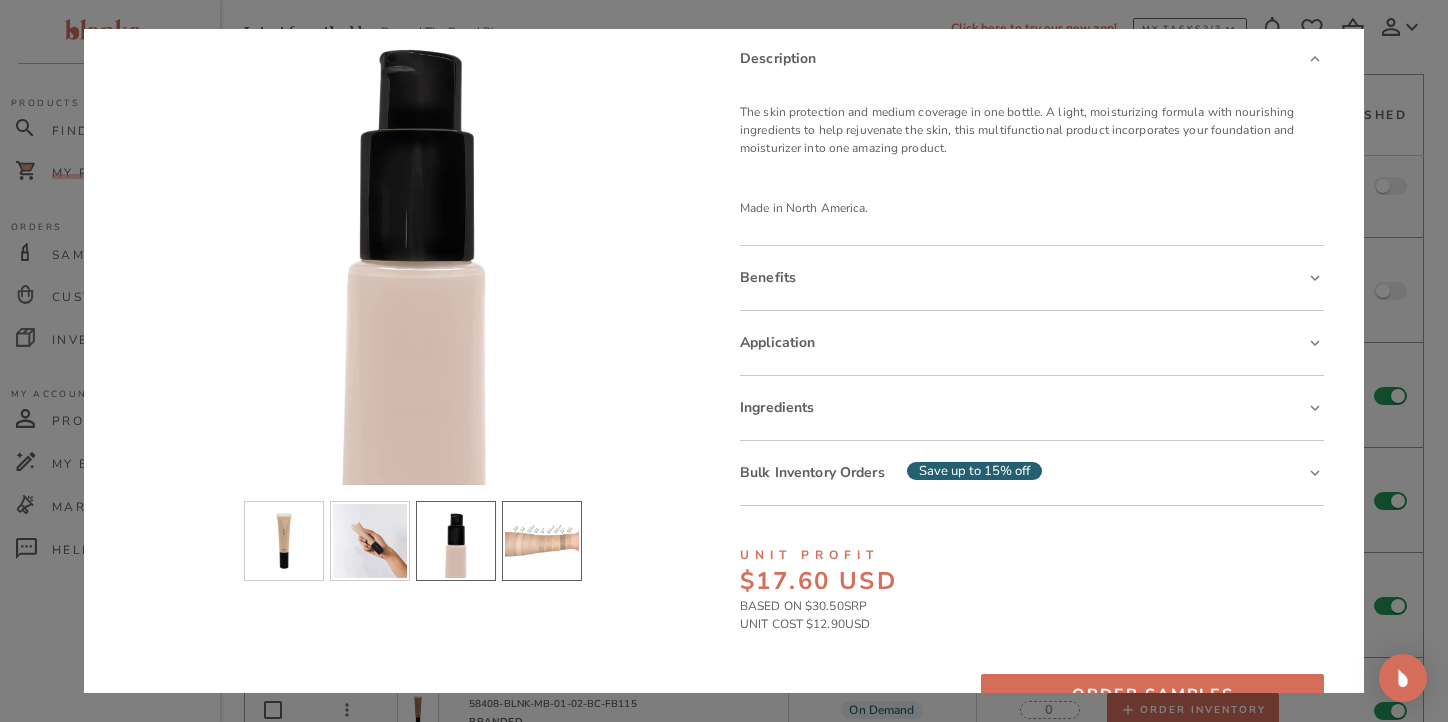 click at bounding box center (542, 541) 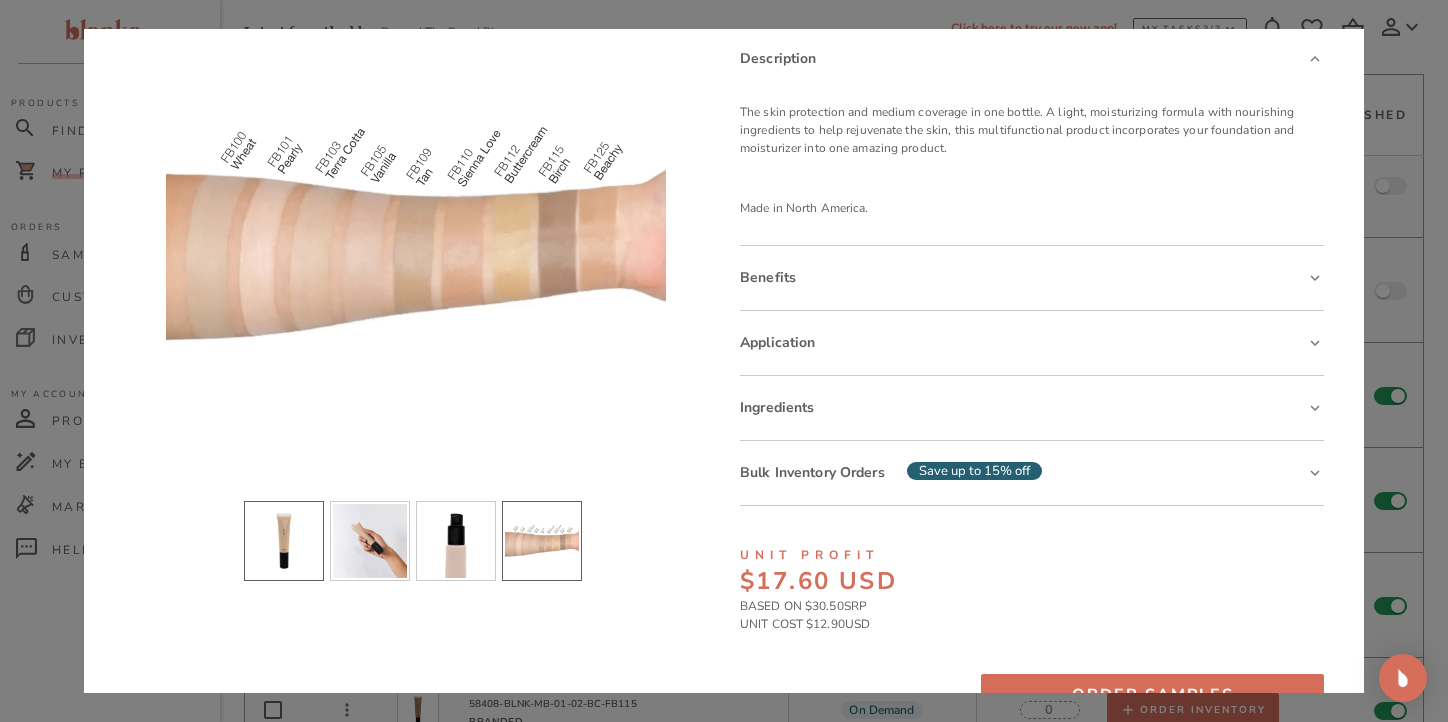 click at bounding box center (284, 541) 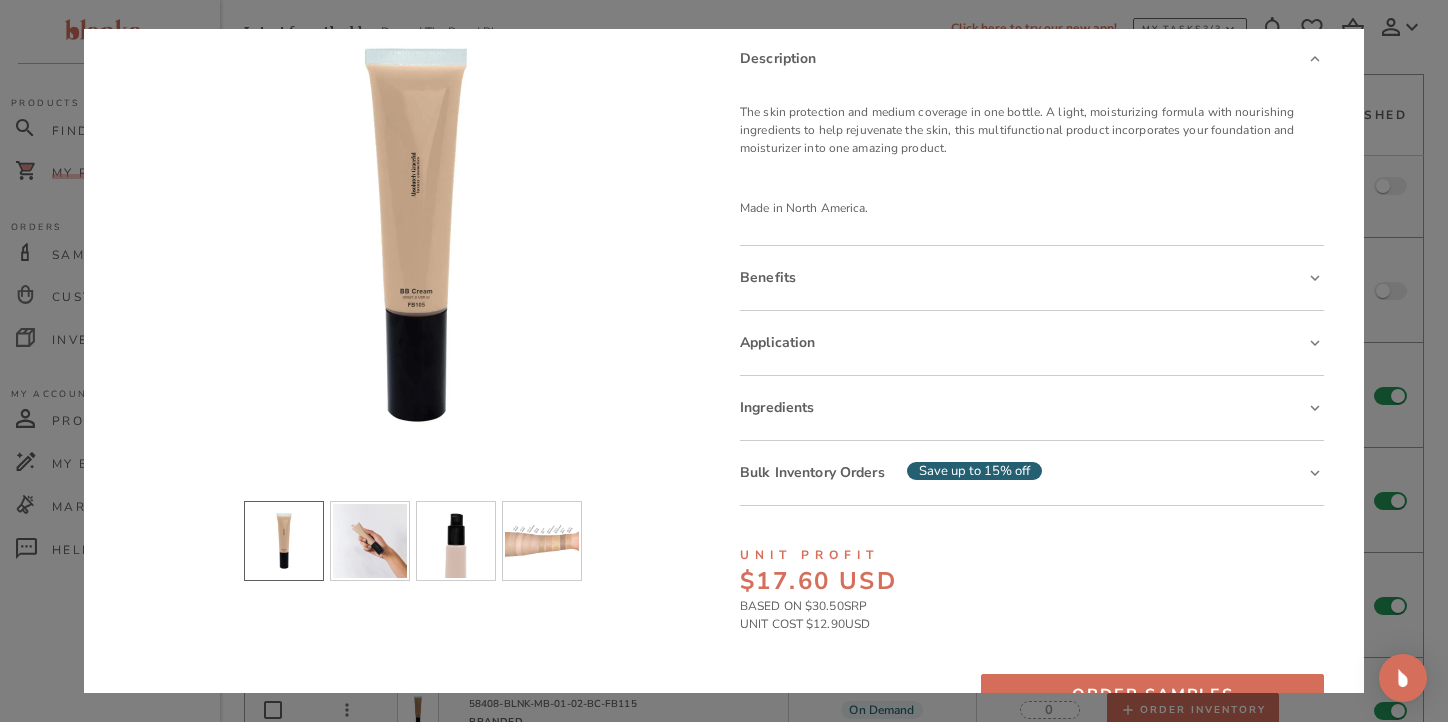 scroll, scrollTop: 0, scrollLeft: 0, axis: both 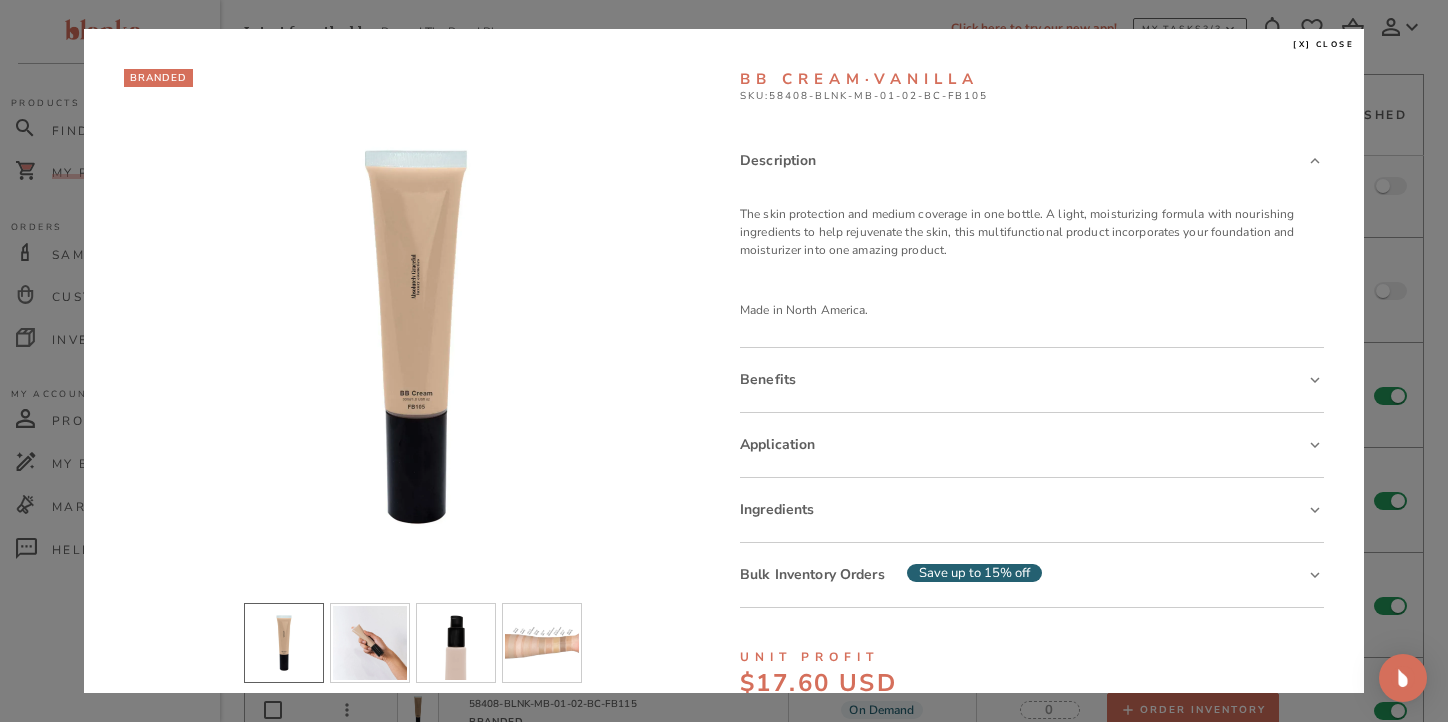 click on "[x] close" at bounding box center (1323, 45) 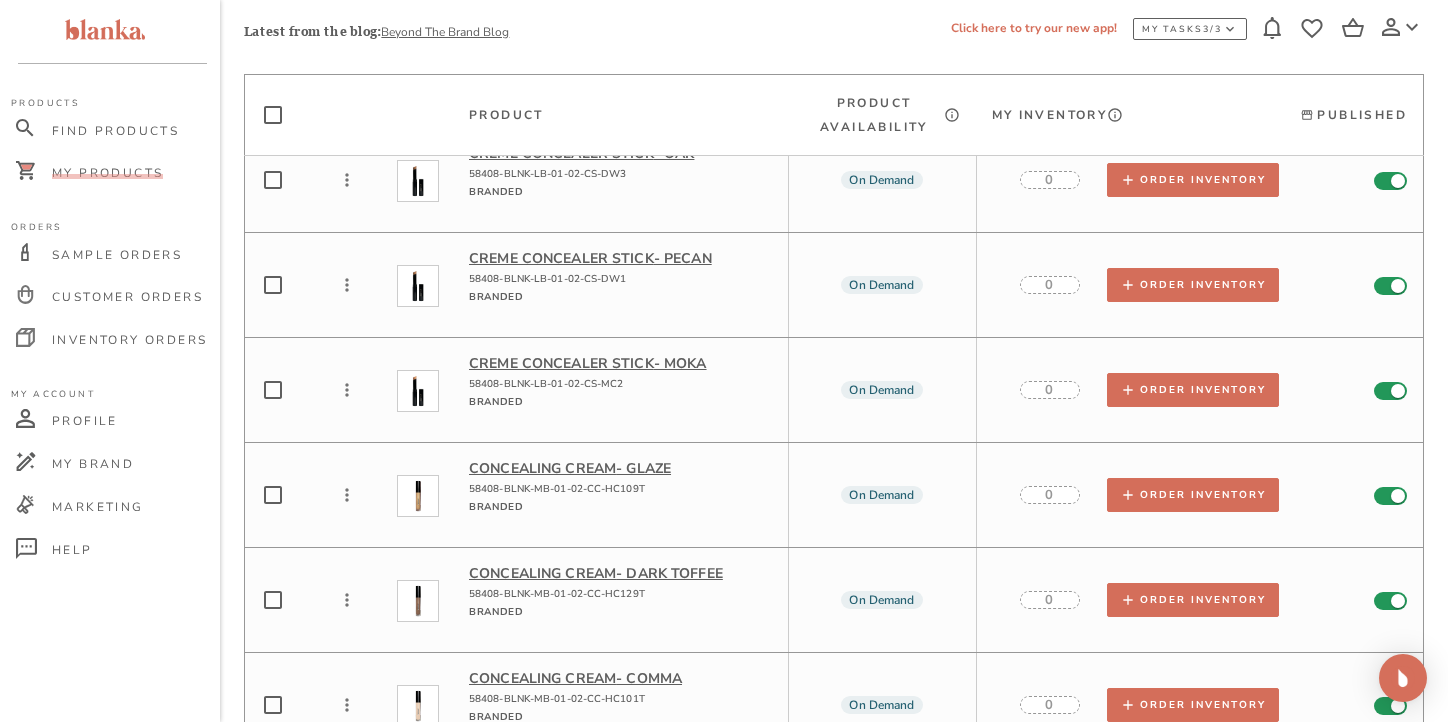 scroll, scrollTop: 24786, scrollLeft: 0, axis: vertical 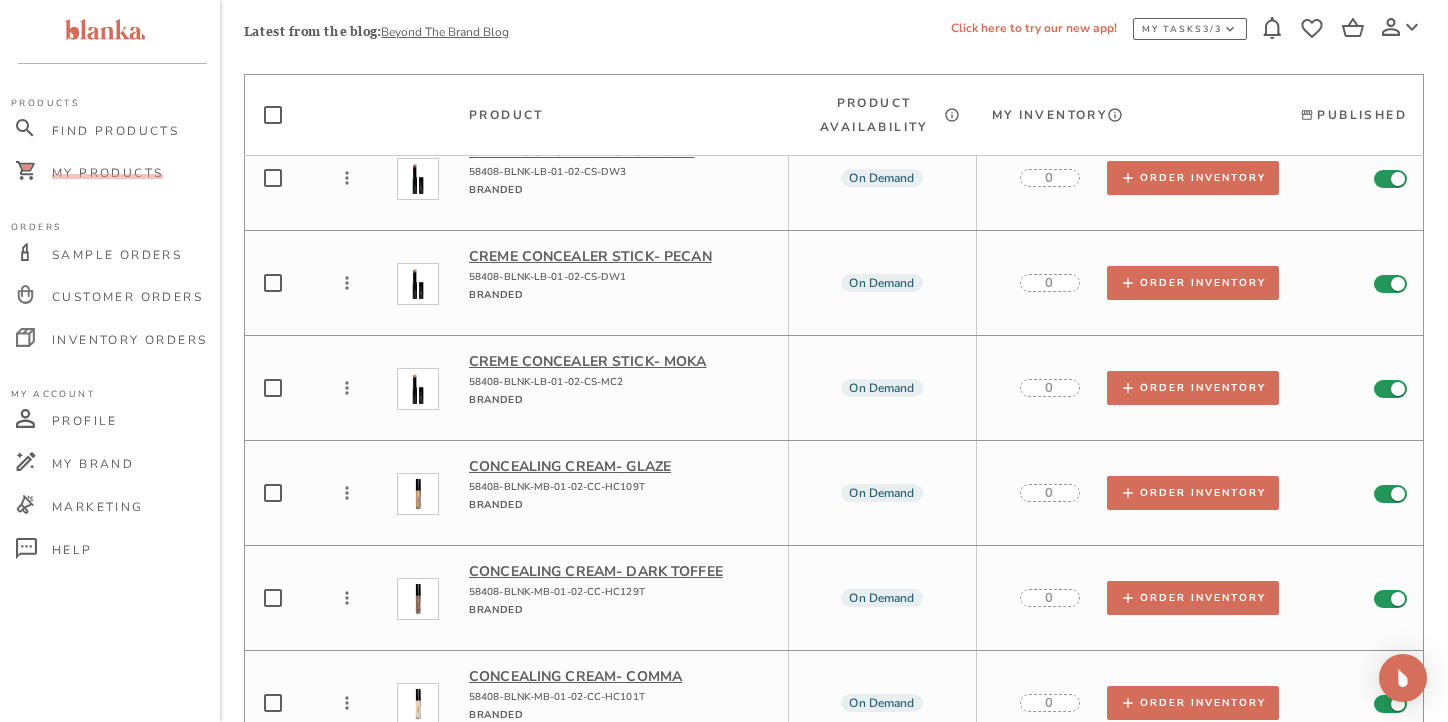click on "Concealing Cream - Glaze" at bounding box center [620, 466] 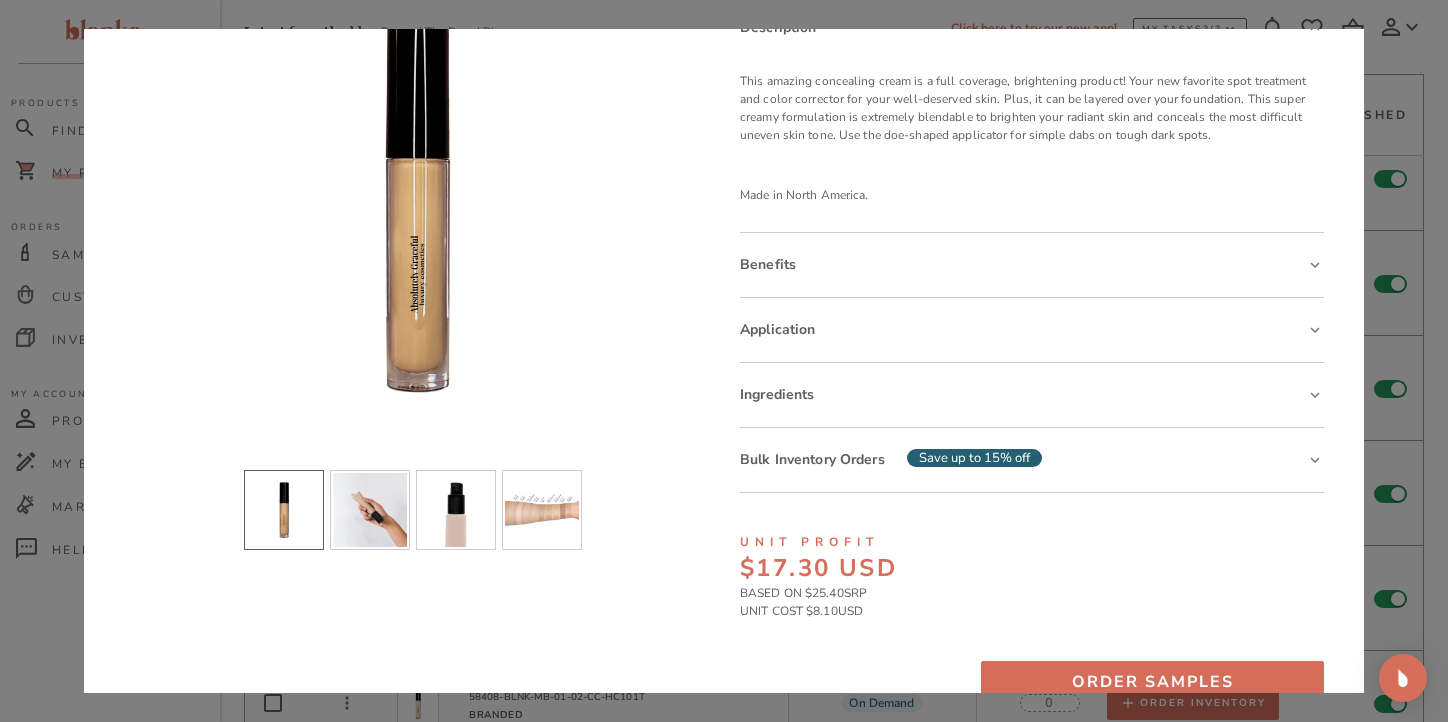 scroll, scrollTop: 162, scrollLeft: 0, axis: vertical 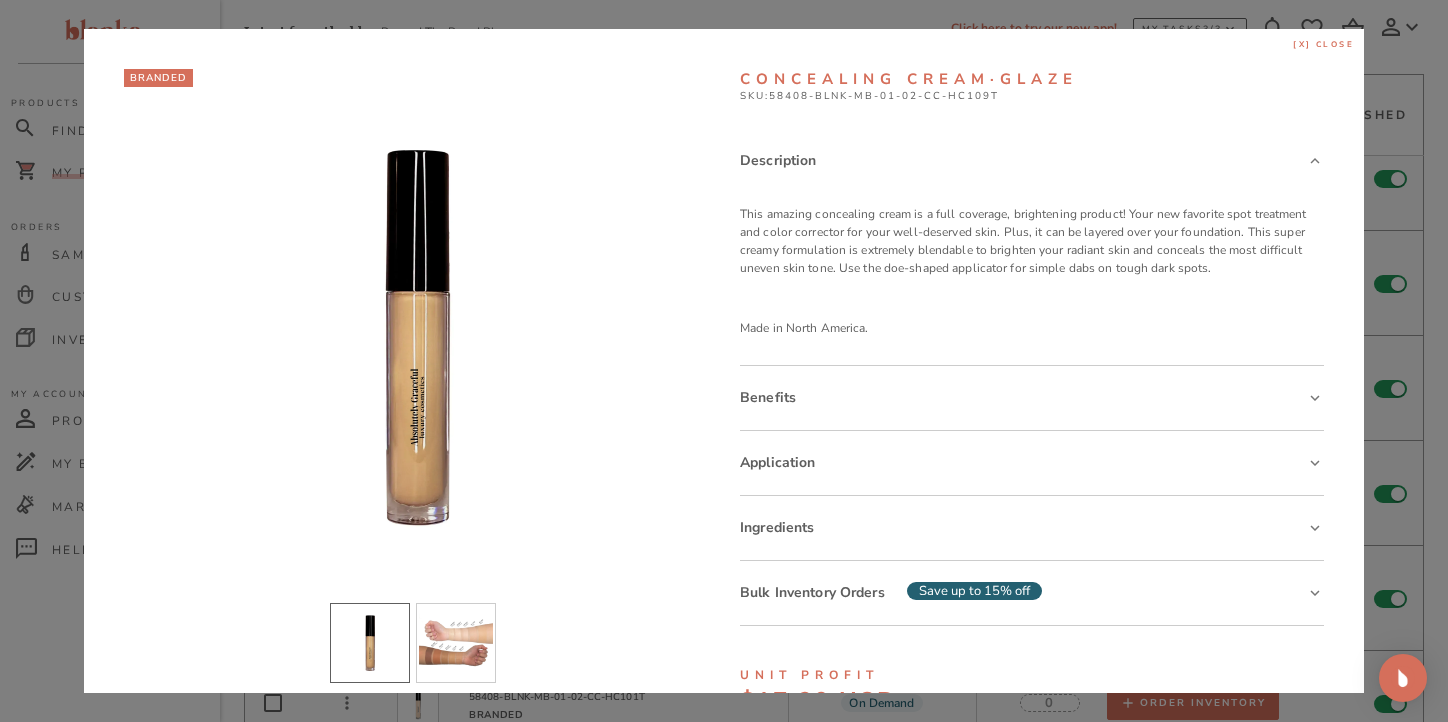 click on "[x] close" at bounding box center (1323, 45) 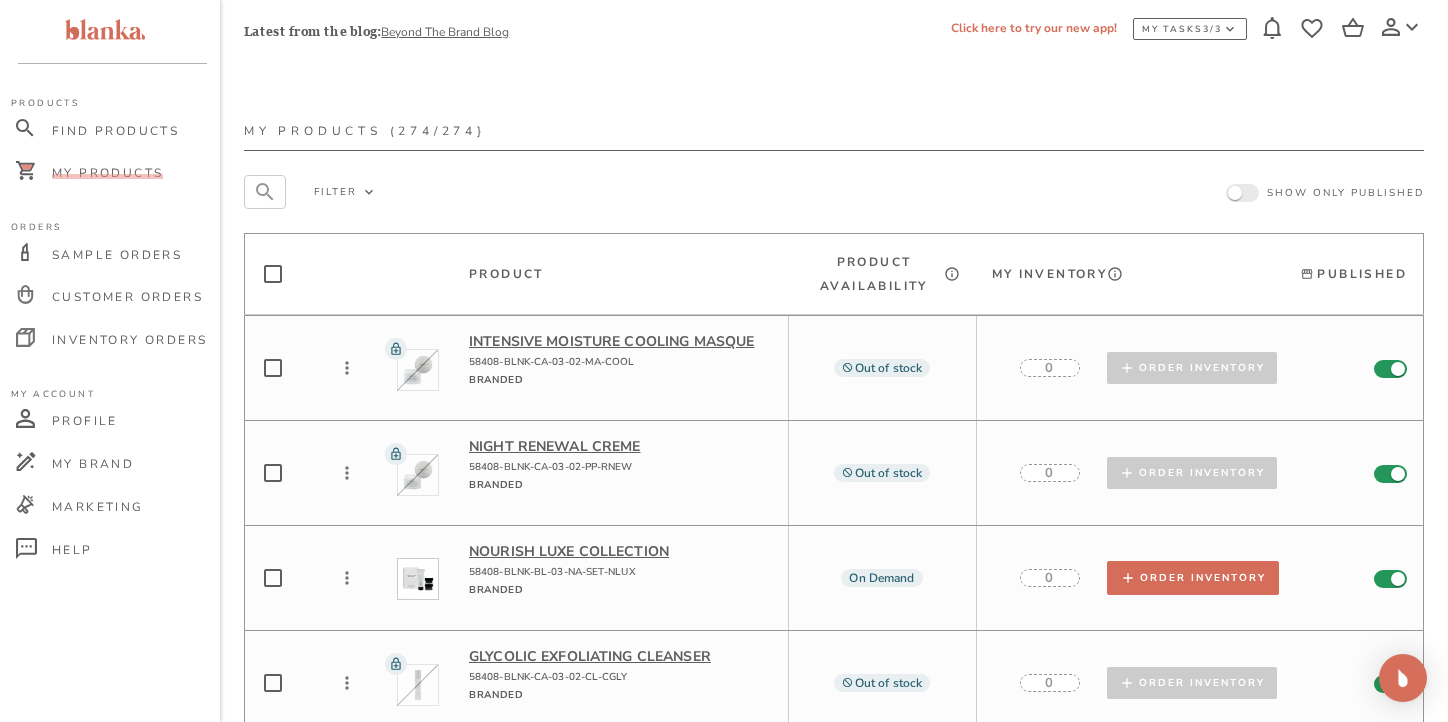 scroll, scrollTop: 2905, scrollLeft: 0, axis: vertical 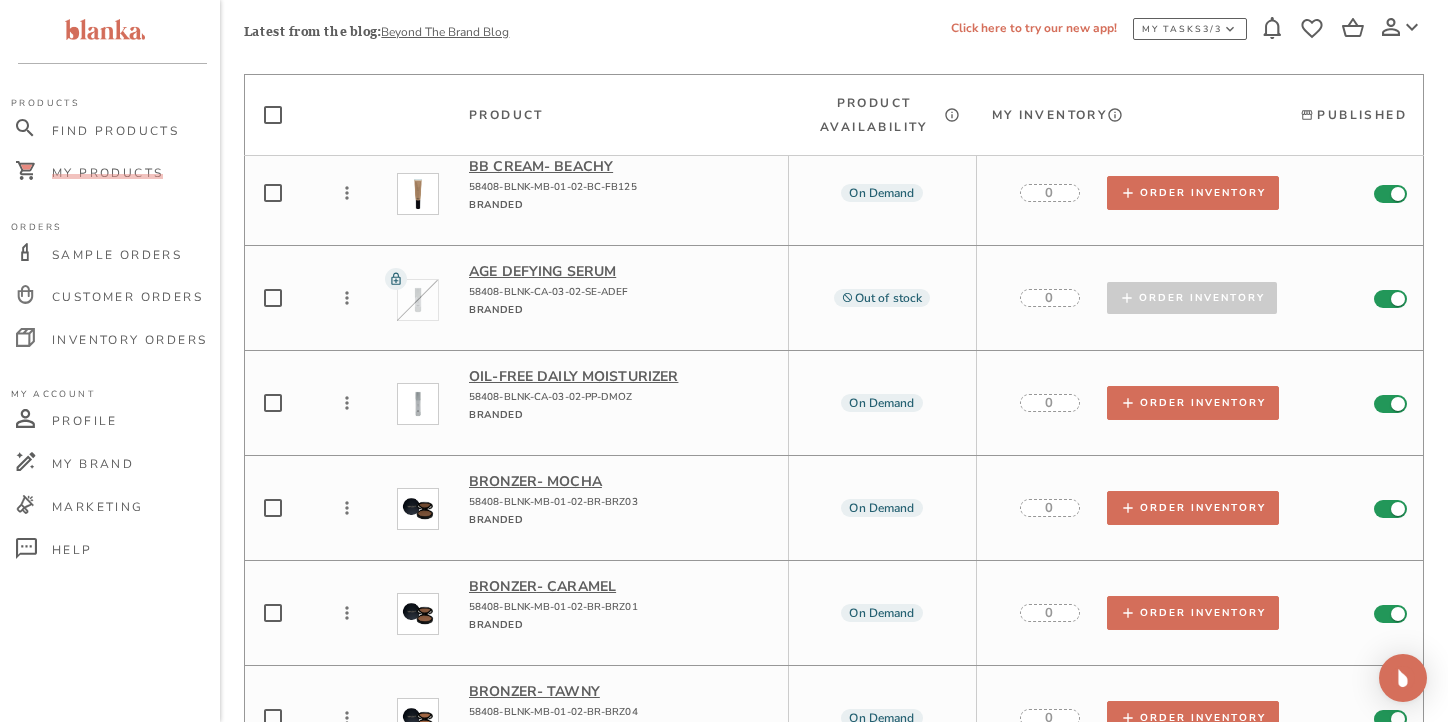 click on "Oil-Free Daily Moisturizer" at bounding box center (620, 376) 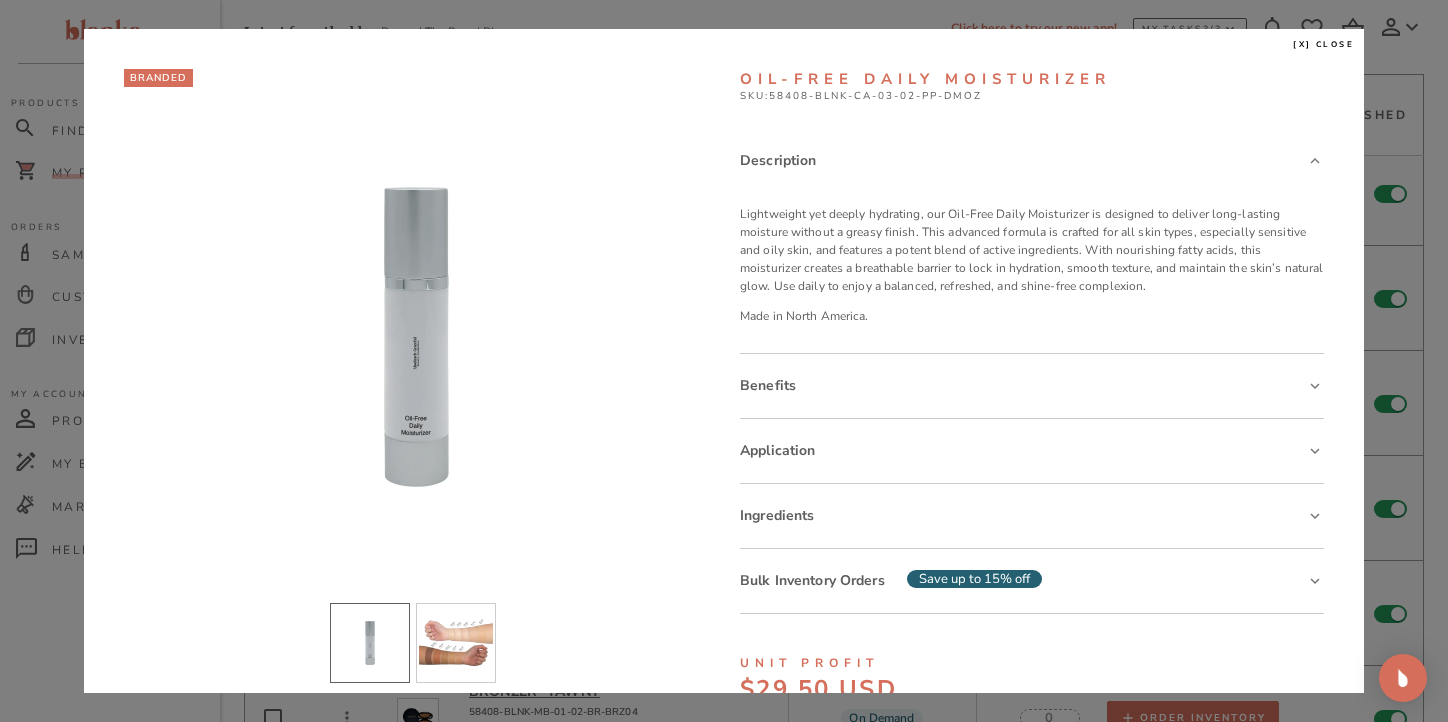 click at bounding box center (724, 361) 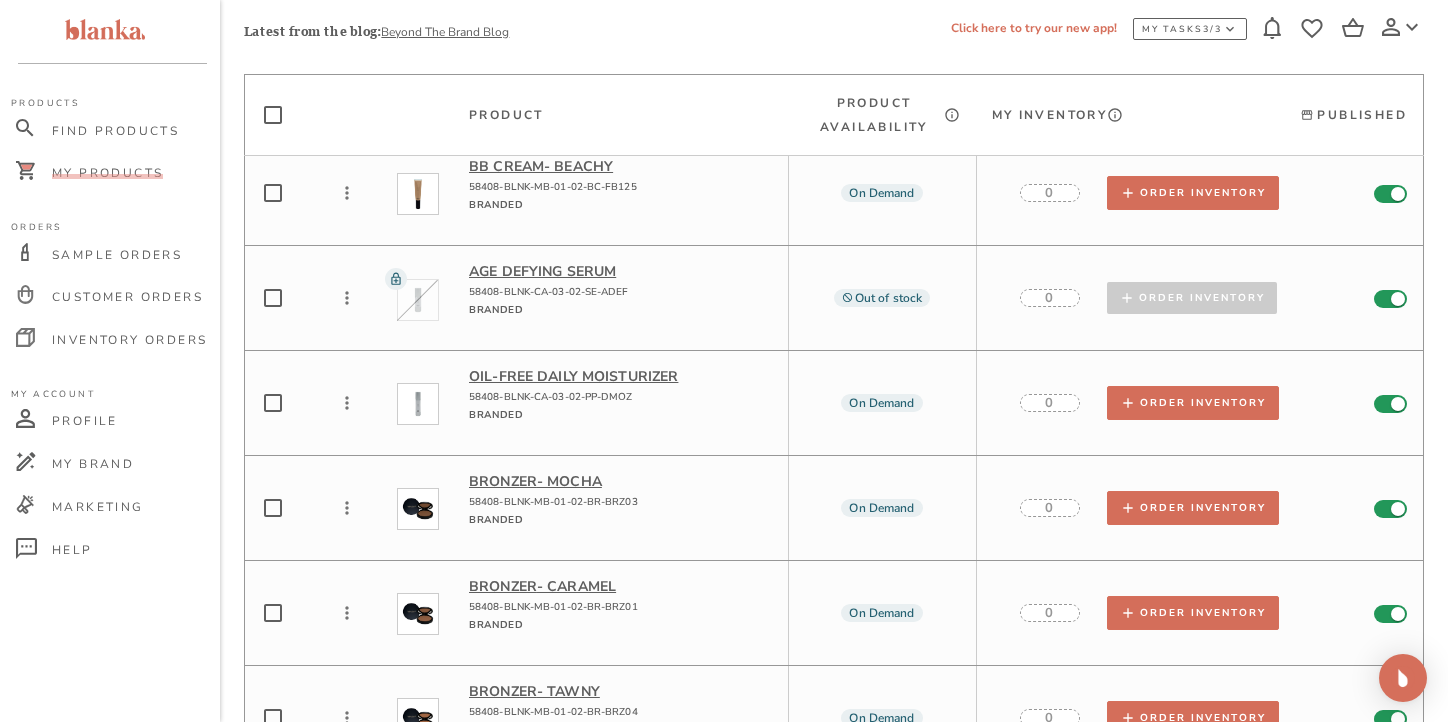 click on "Oil-Free Daily Moisturizer" at bounding box center (620, 376) 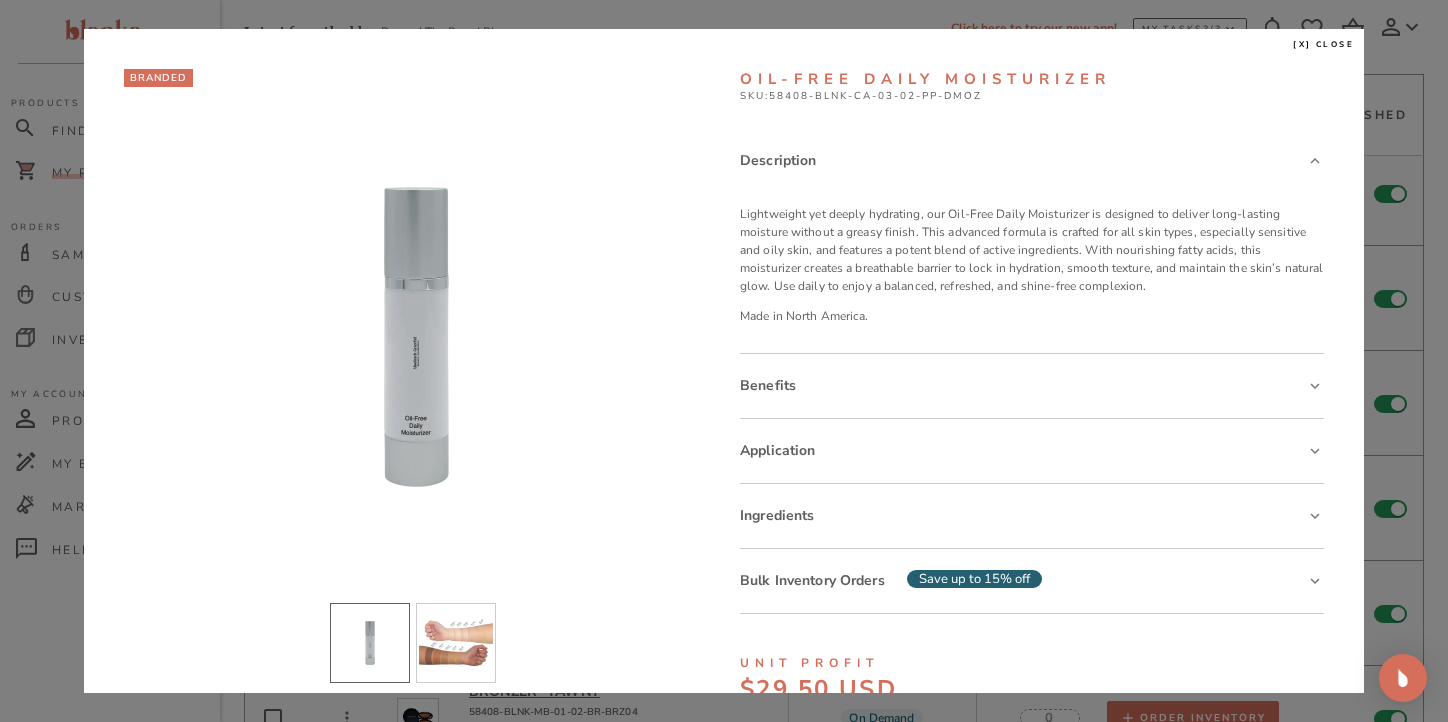 scroll, scrollTop: 208, scrollLeft: 0, axis: vertical 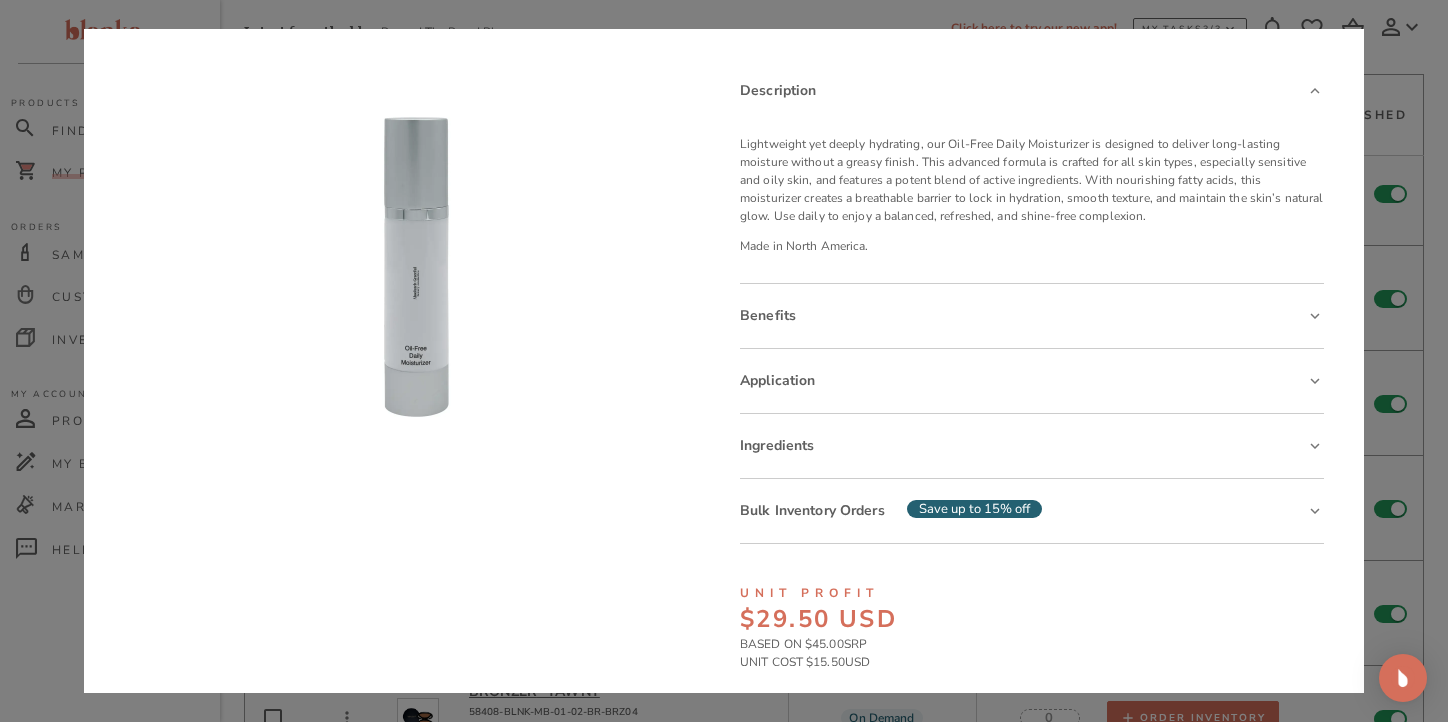 click 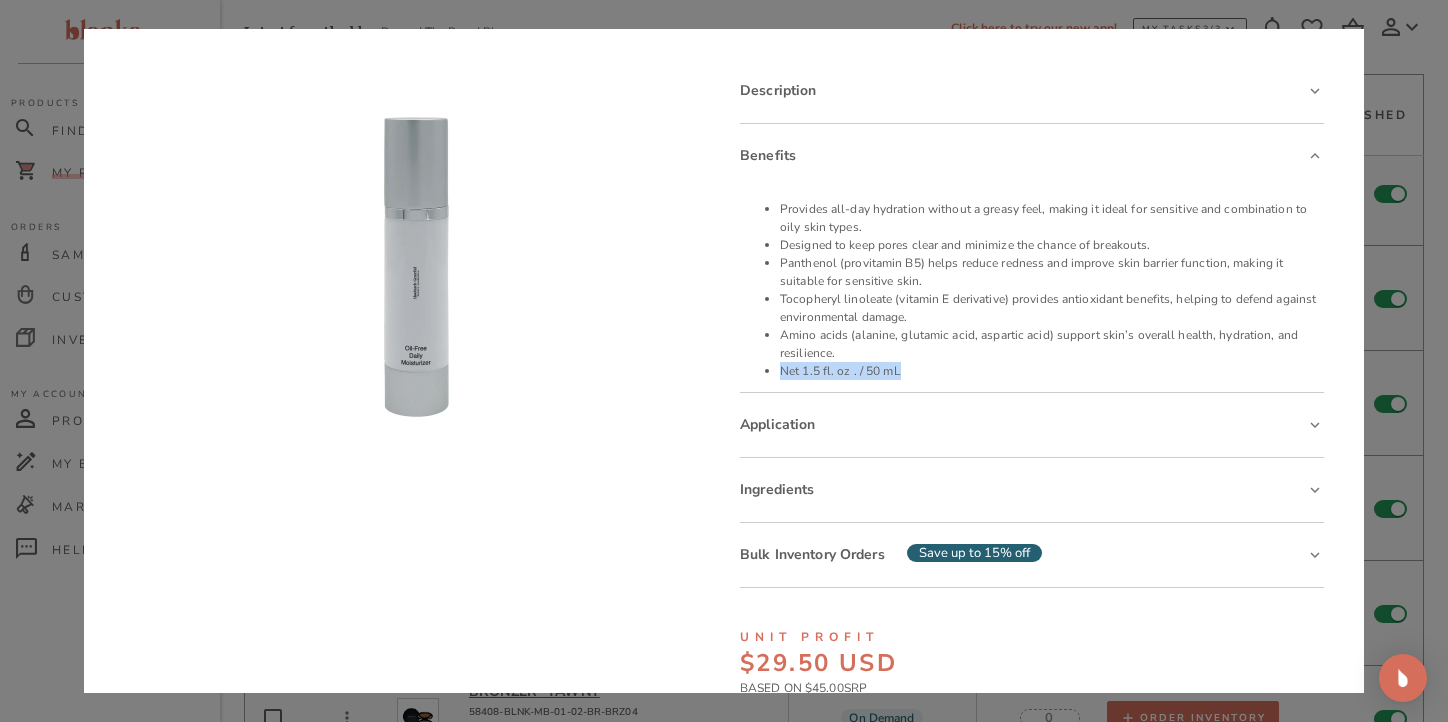 drag, startPoint x: 910, startPoint y: 371, endPoint x: 780, endPoint y: 372, distance: 130.00385 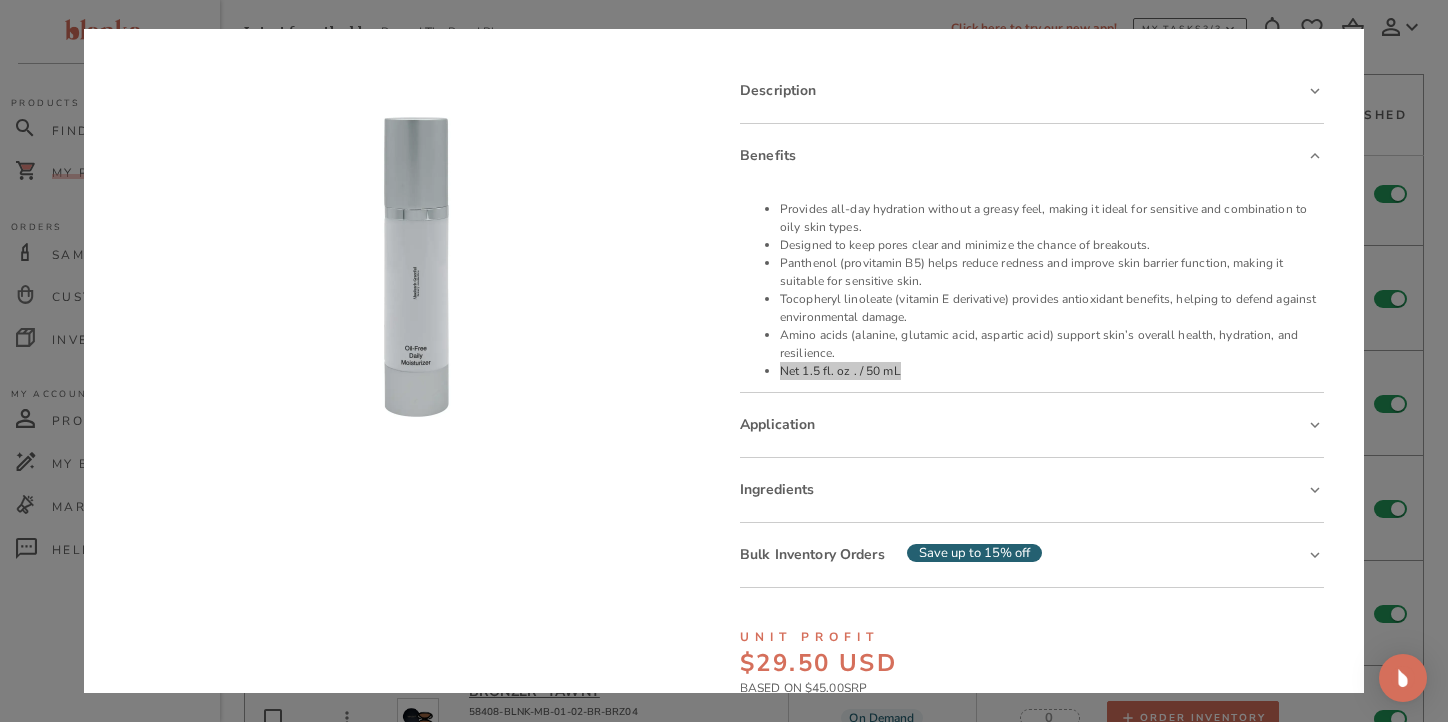 scroll, scrollTop: 158, scrollLeft: 0, axis: vertical 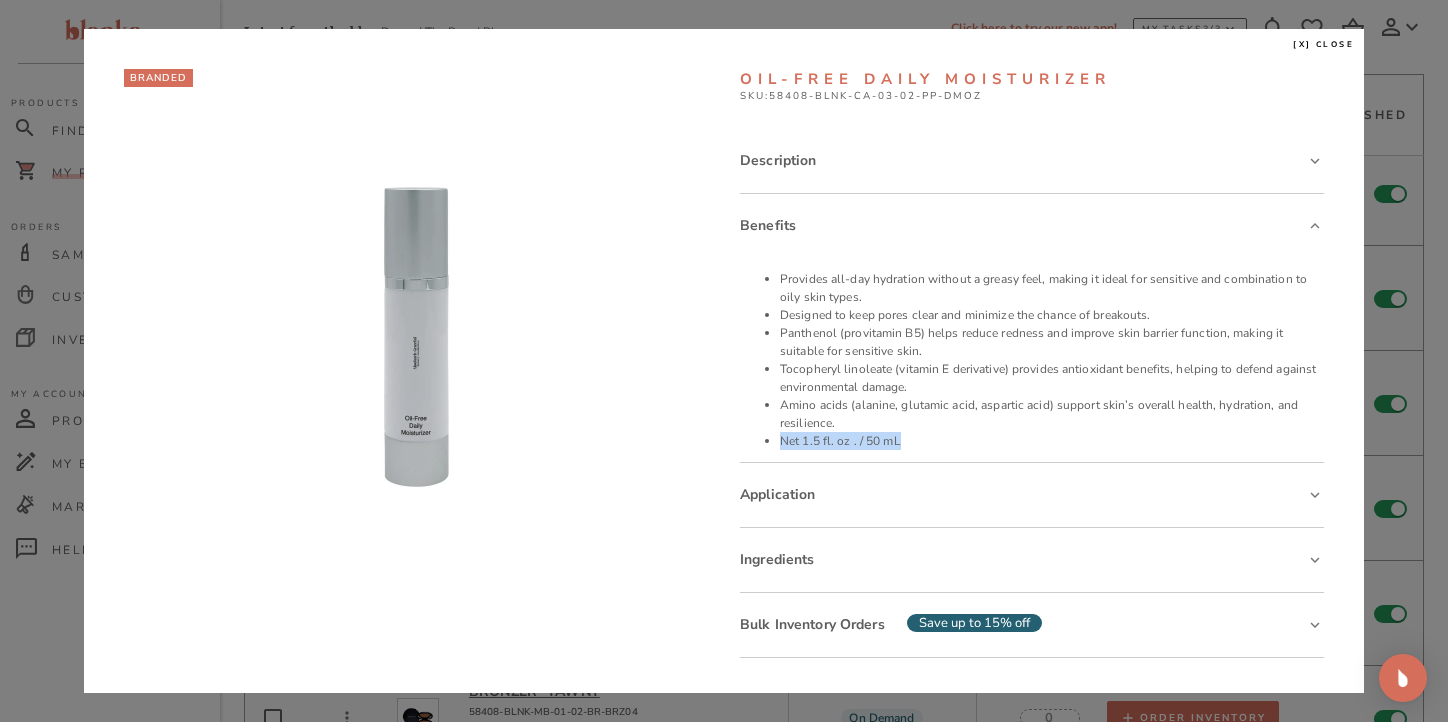 click on "[x] close" at bounding box center (1323, 45) 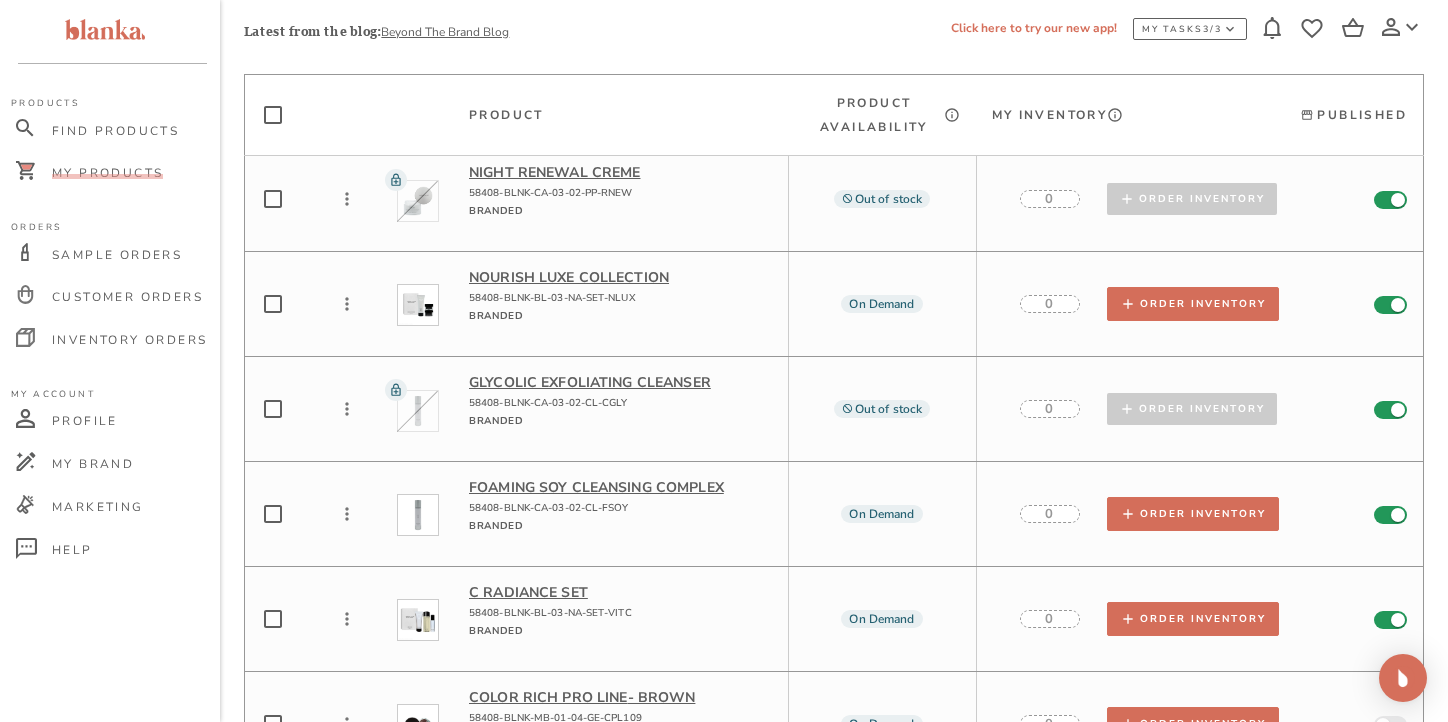 scroll, scrollTop: 17339, scrollLeft: 0, axis: vertical 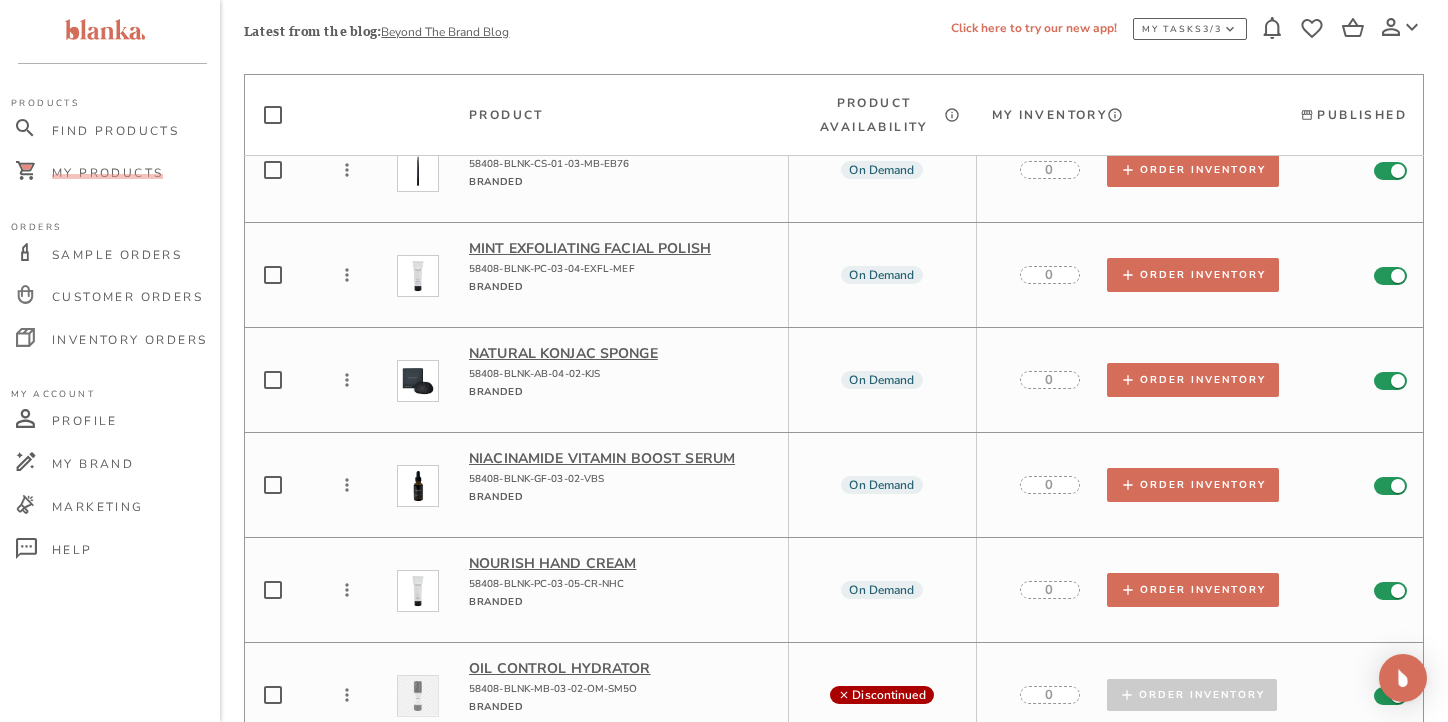 click on "Niacinamide Vitamin Boost Serum" at bounding box center [620, 458] 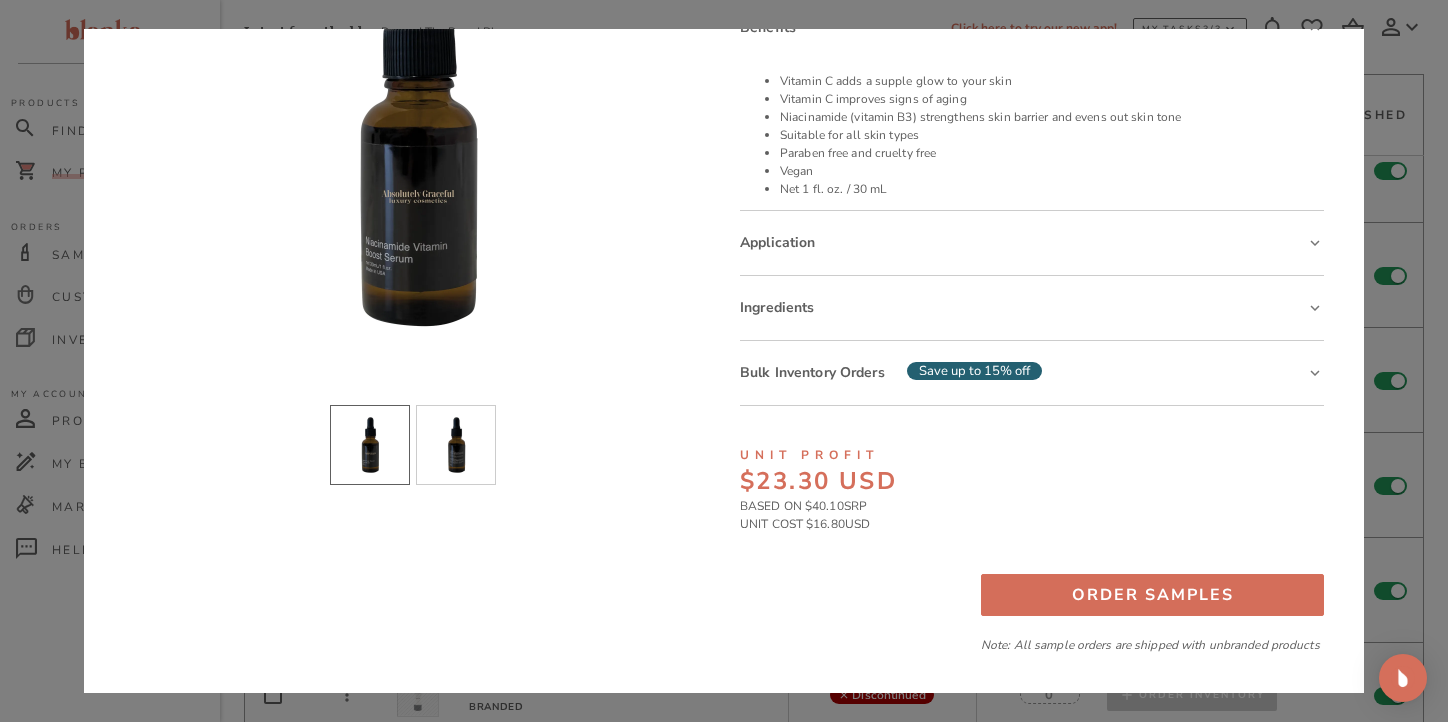 scroll, scrollTop: 0, scrollLeft: 0, axis: both 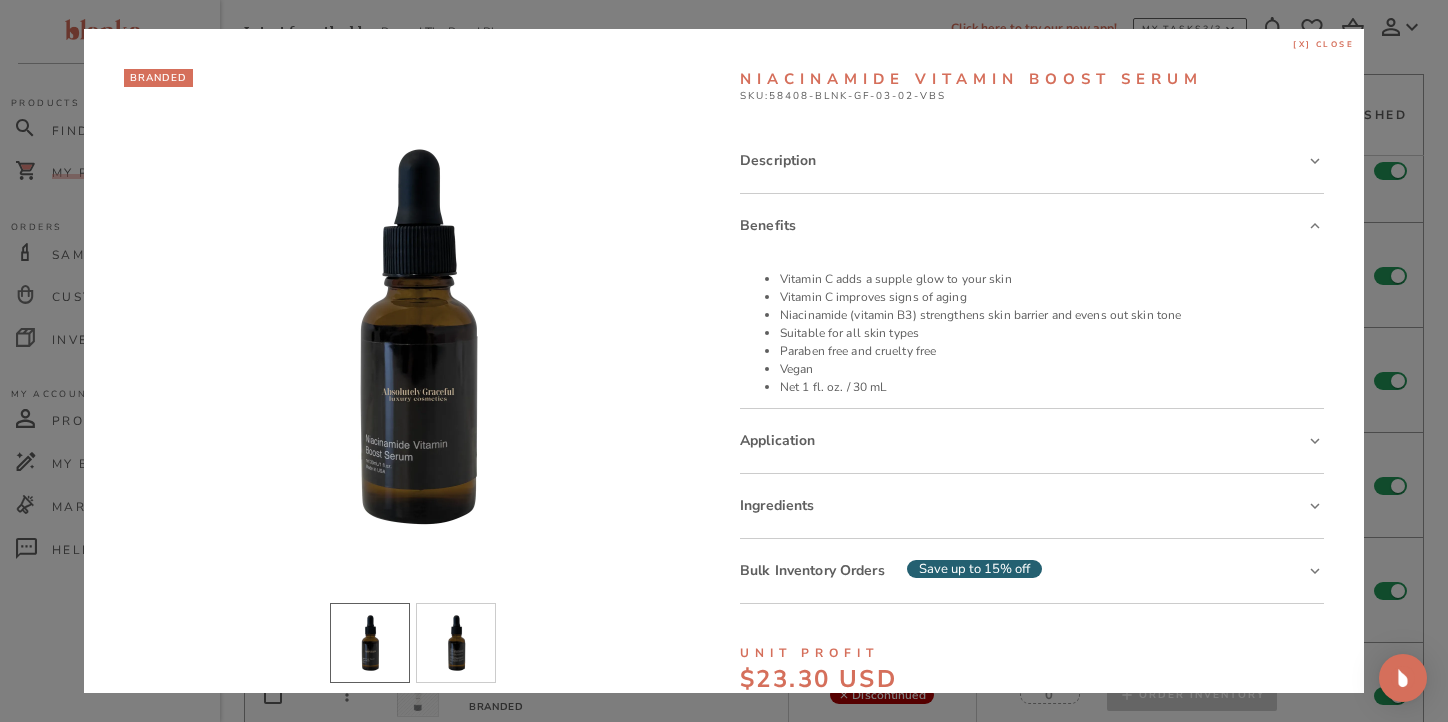 click on "[x] close" at bounding box center [1323, 45] 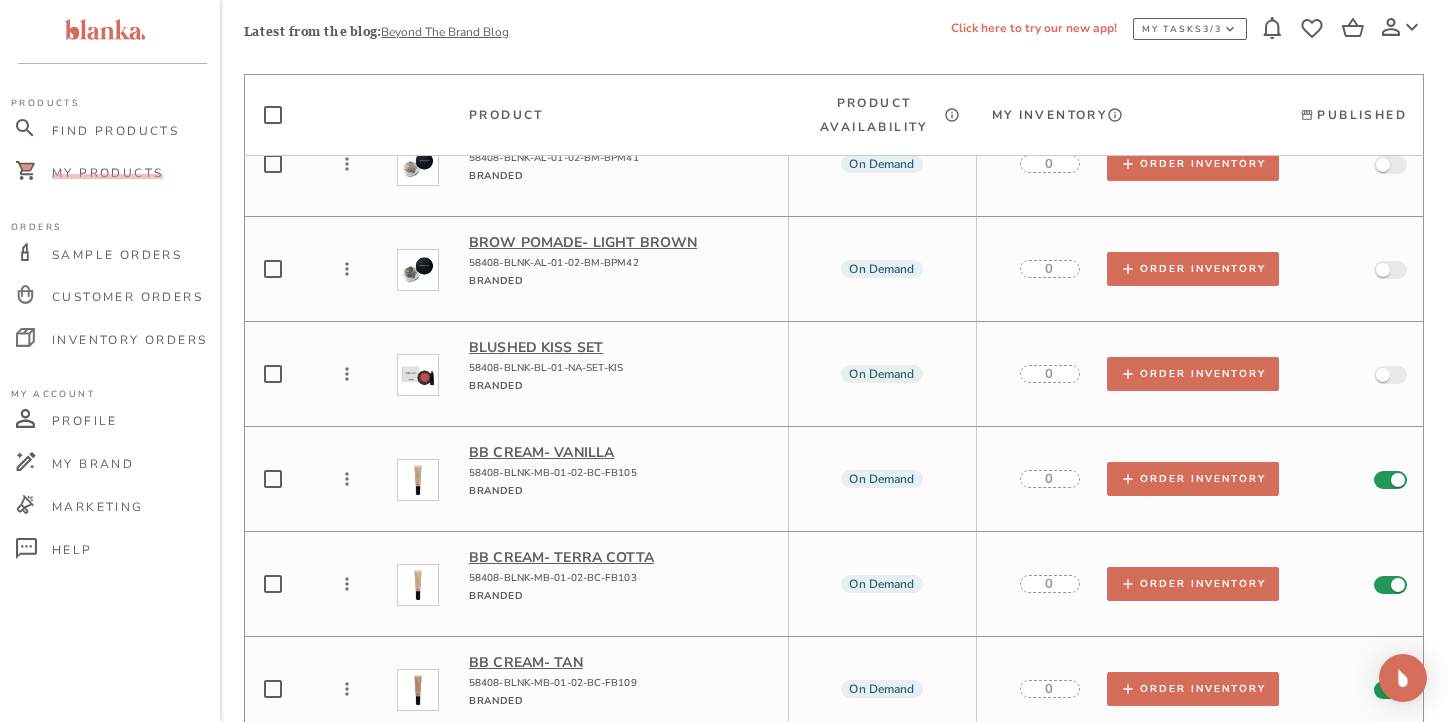 scroll, scrollTop: 522, scrollLeft: 0, axis: vertical 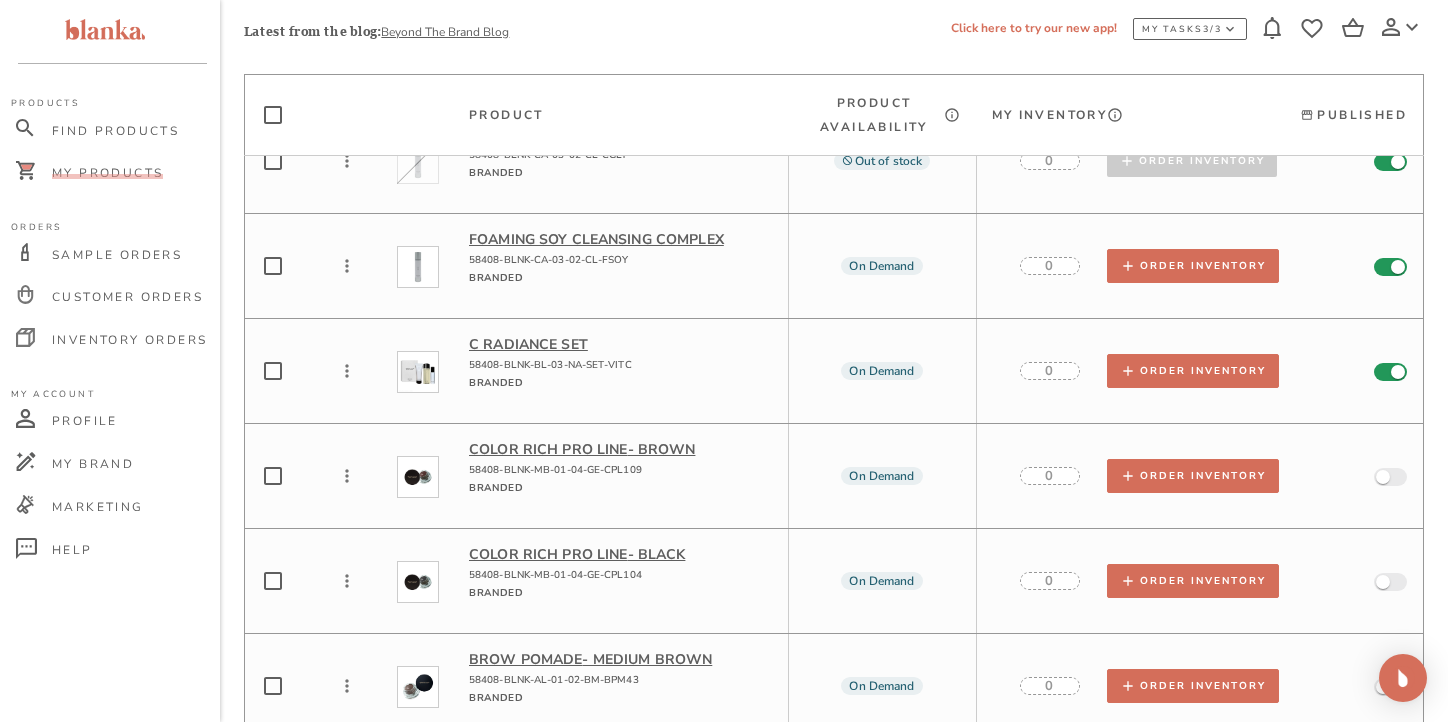 click on "C Radiance Set" at bounding box center [620, 344] 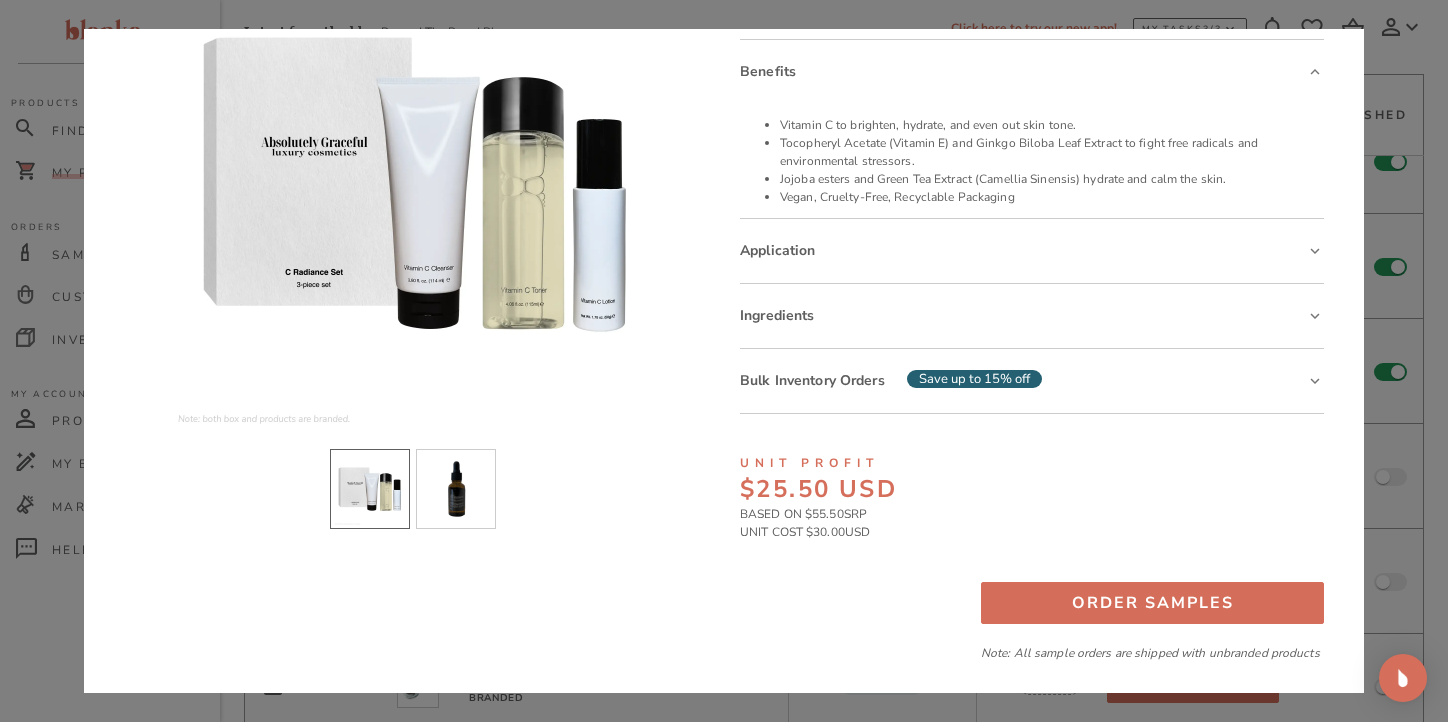 scroll, scrollTop: 157, scrollLeft: 0, axis: vertical 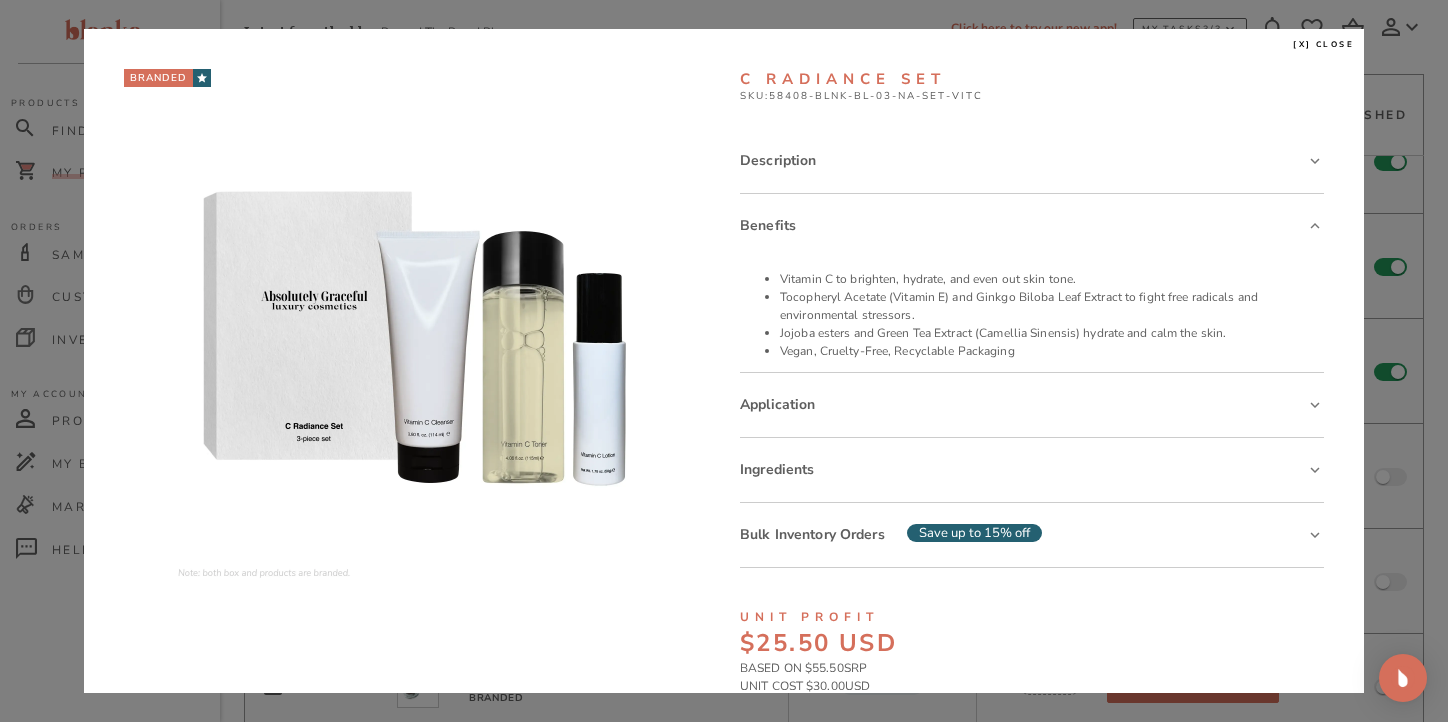 click on "[x] close" at bounding box center (1323, 45) 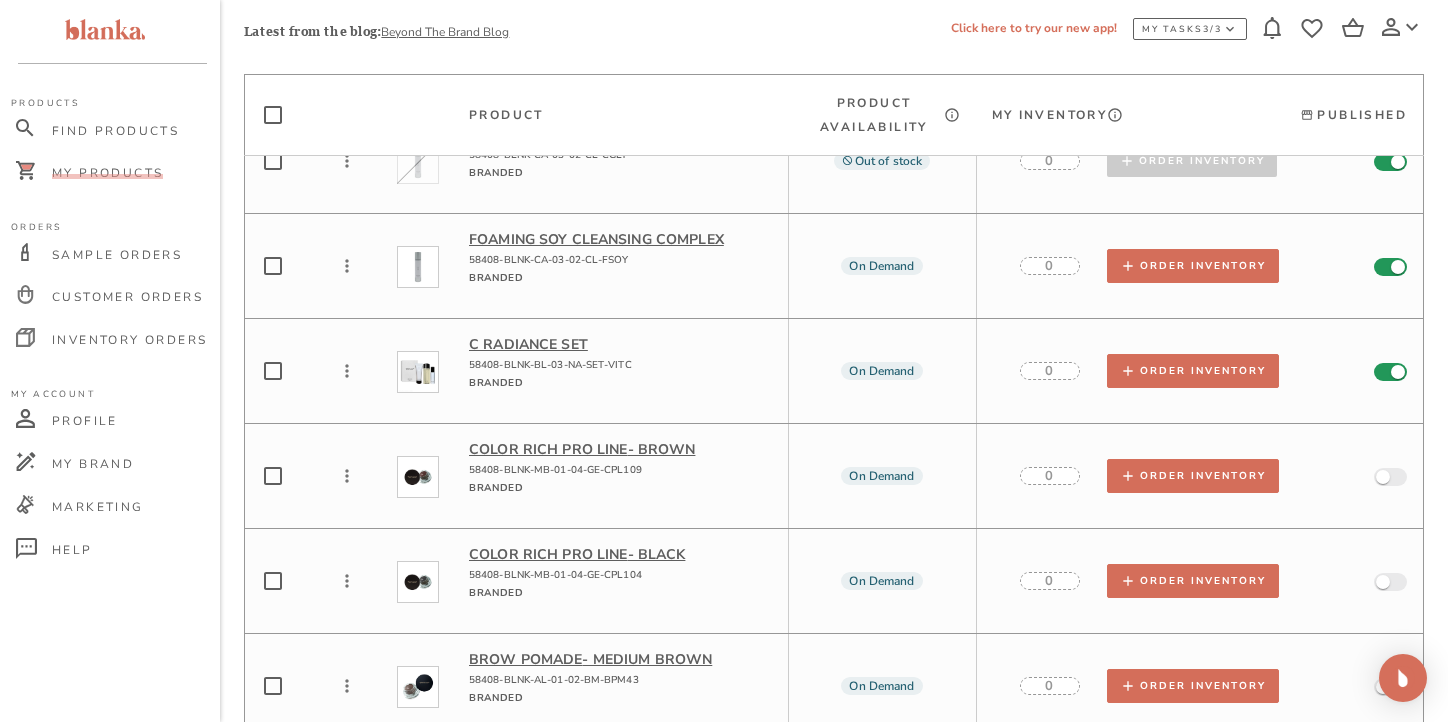 scroll, scrollTop: 20056, scrollLeft: 0, axis: vertical 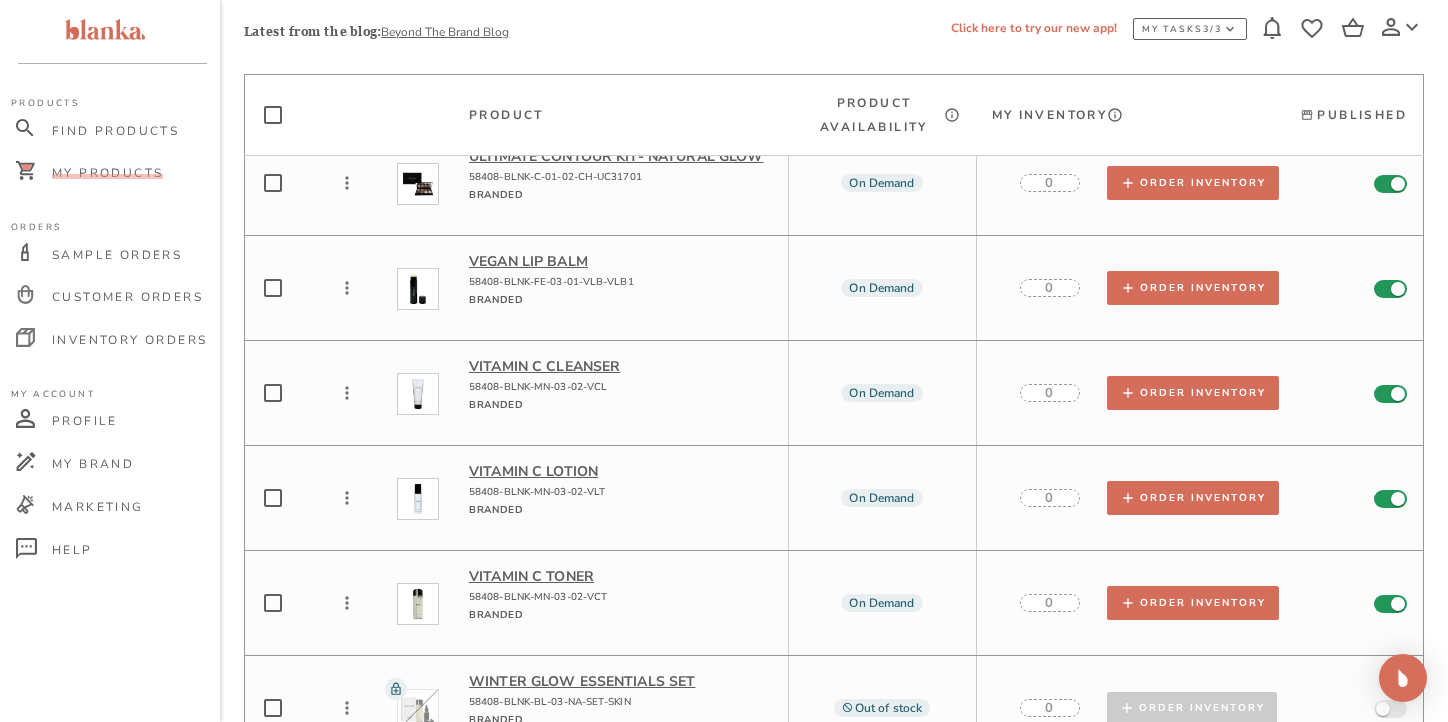 click on "Vitamin C Lotion" at bounding box center [620, 471] 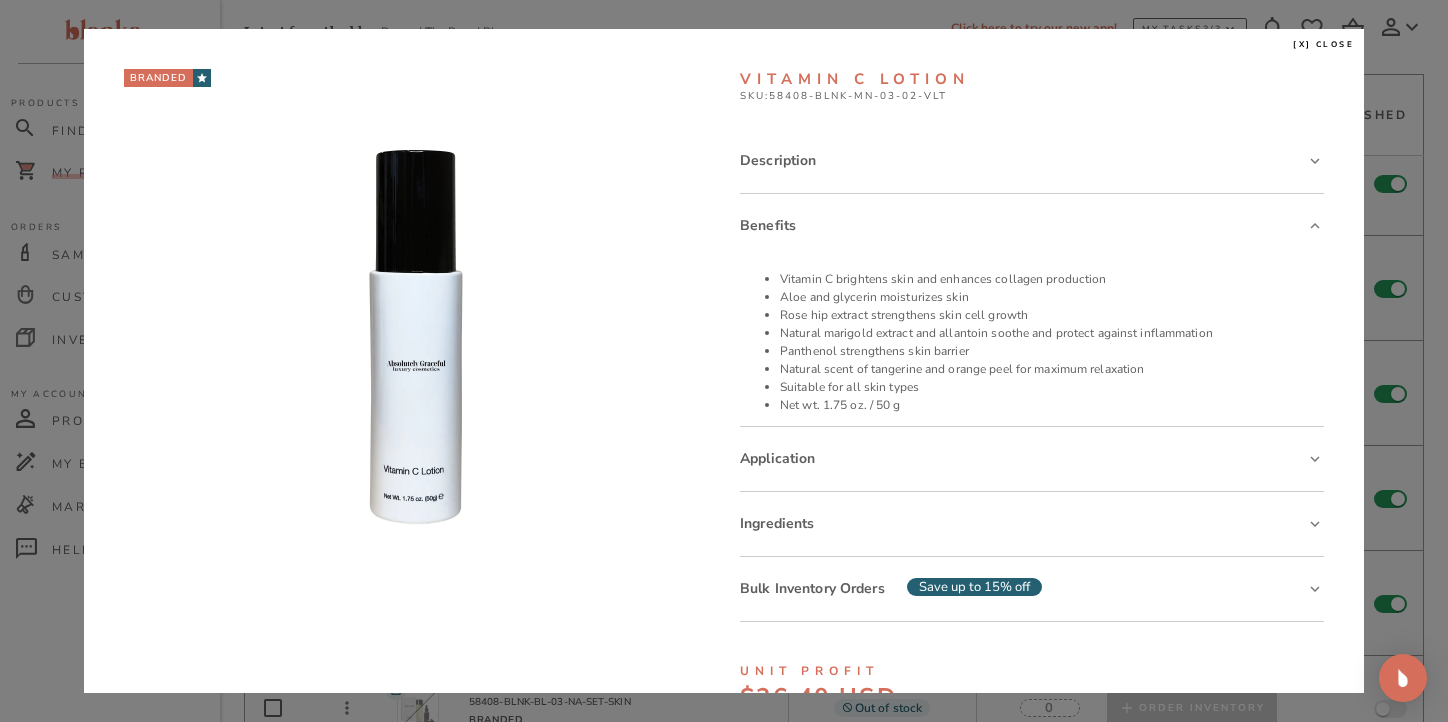 scroll, scrollTop: 216, scrollLeft: 0, axis: vertical 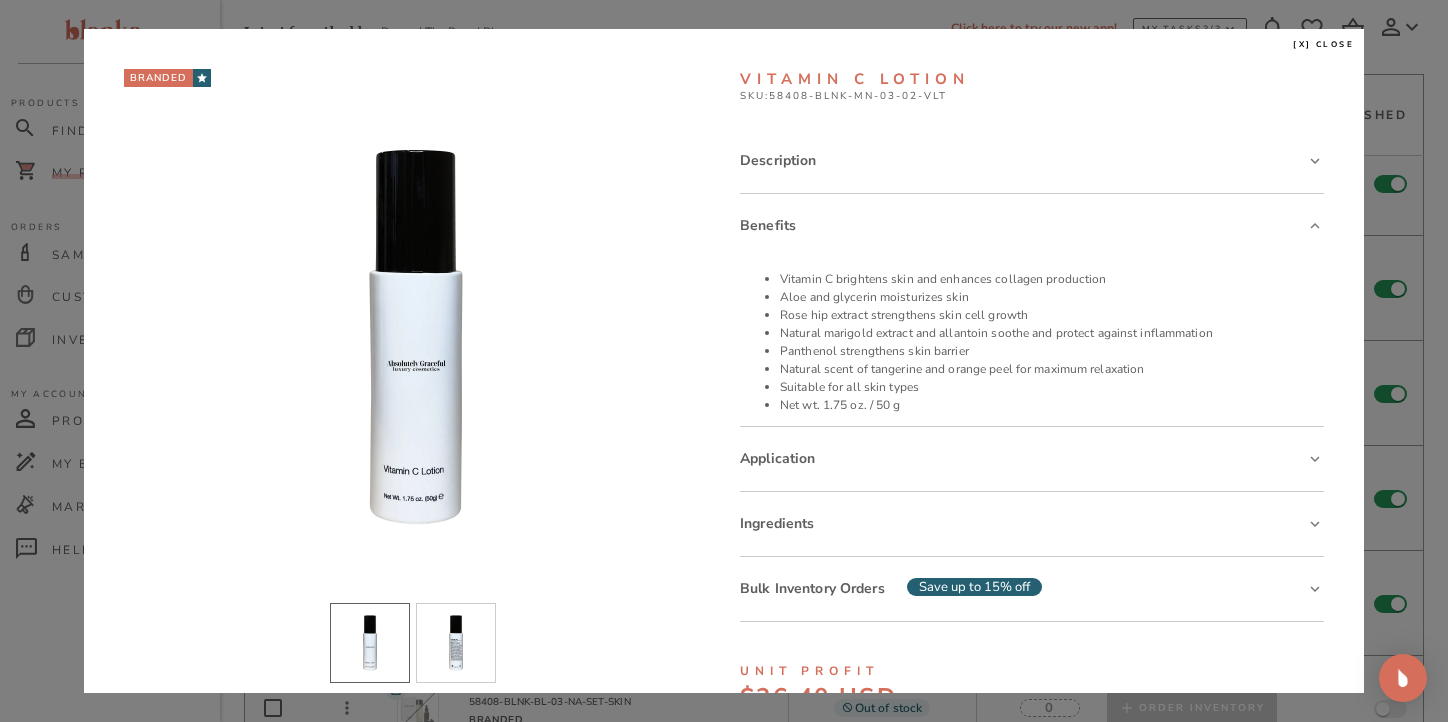 click on "[x] close" at bounding box center (1323, 45) 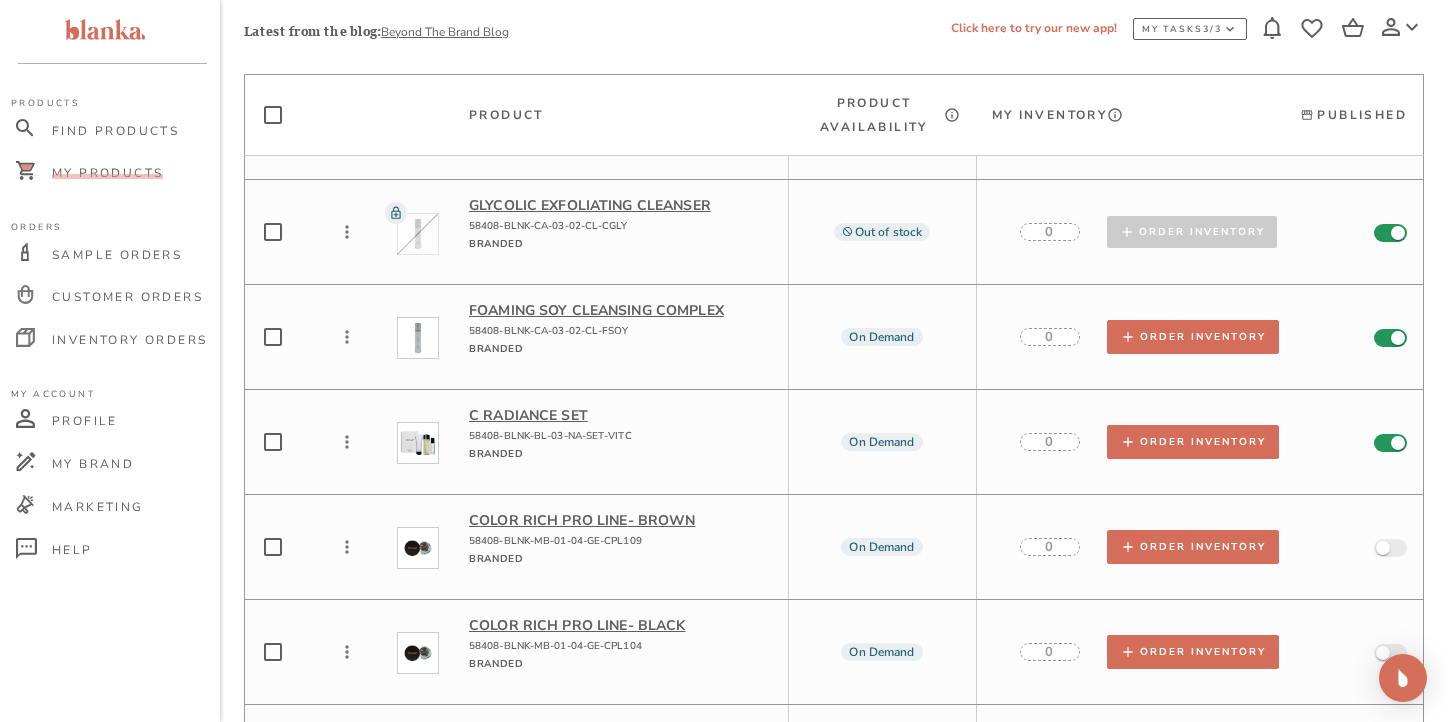 scroll, scrollTop: 457, scrollLeft: 0, axis: vertical 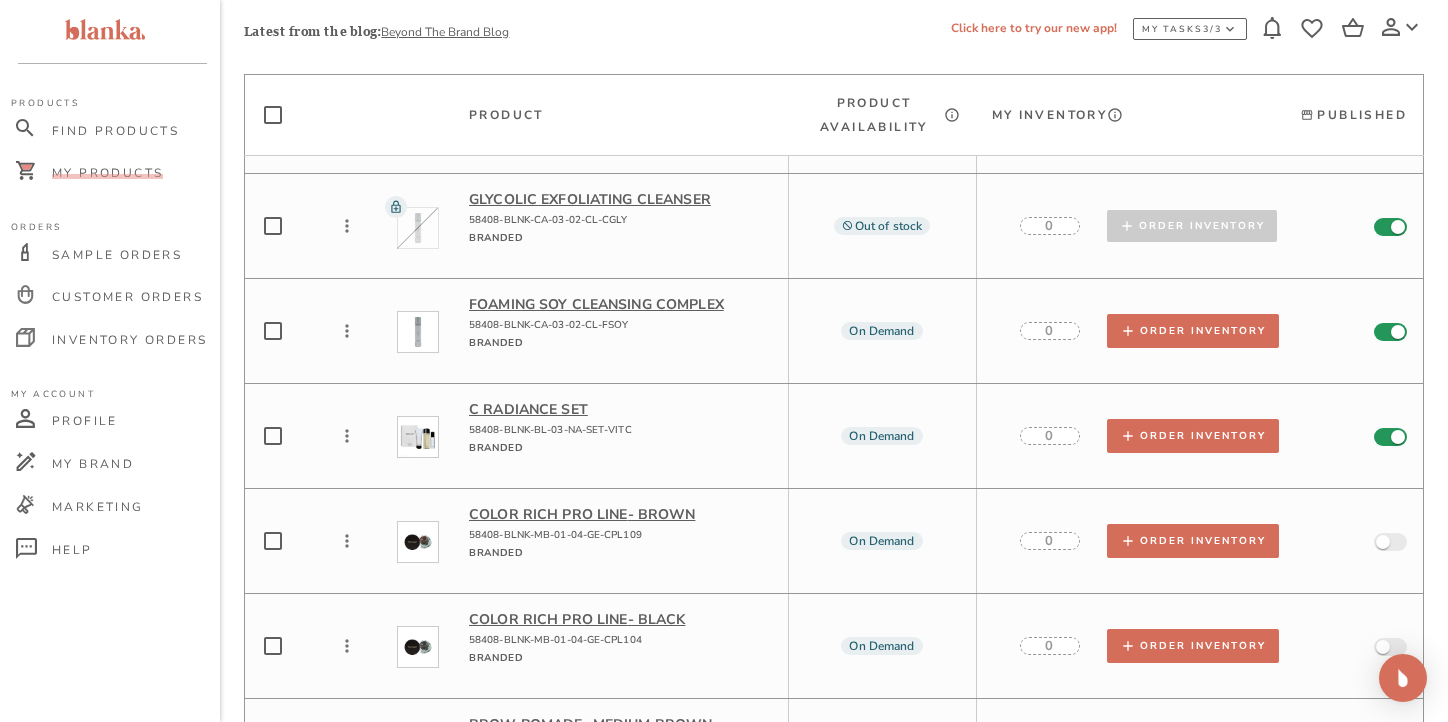 click on "C Radiance Set" at bounding box center (620, 409) 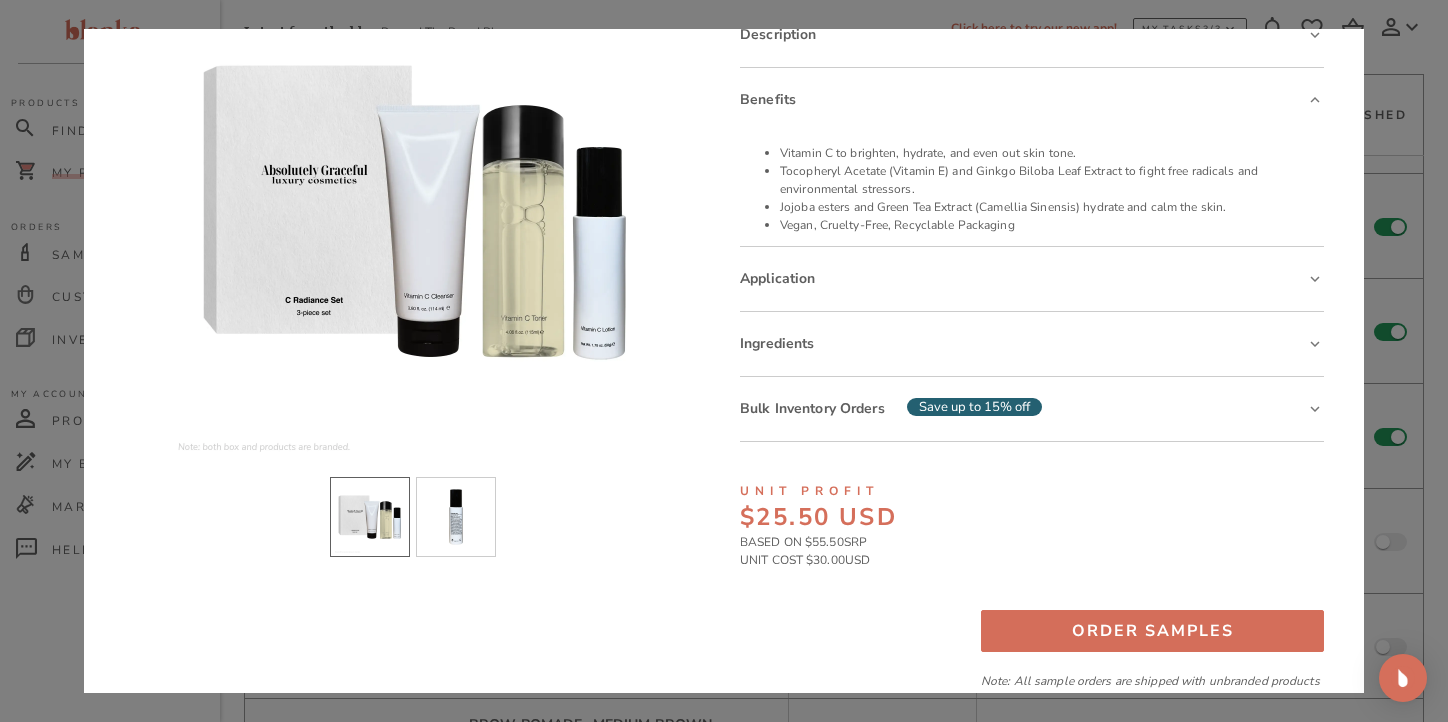 scroll, scrollTop: 128, scrollLeft: 0, axis: vertical 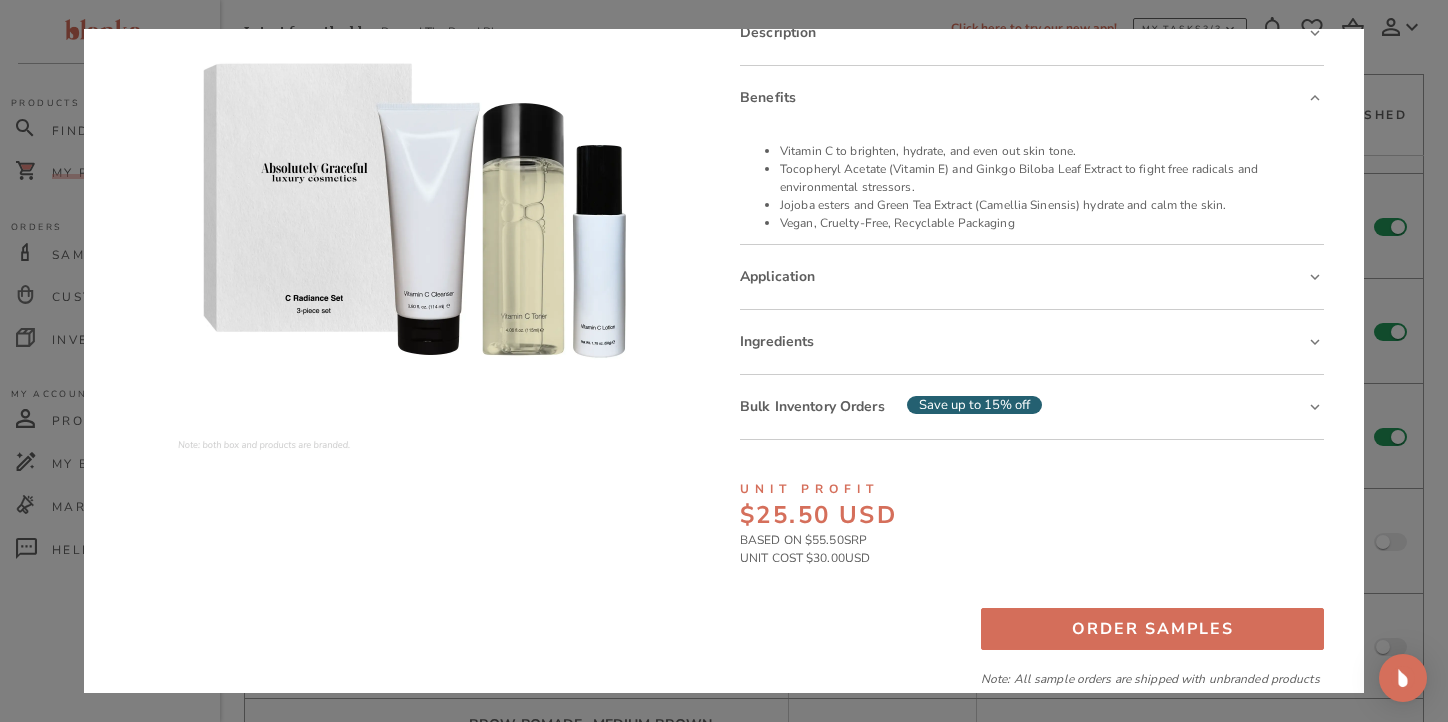 drag, startPoint x: 883, startPoint y: 555, endPoint x: 716, endPoint y: 560, distance: 167.07483 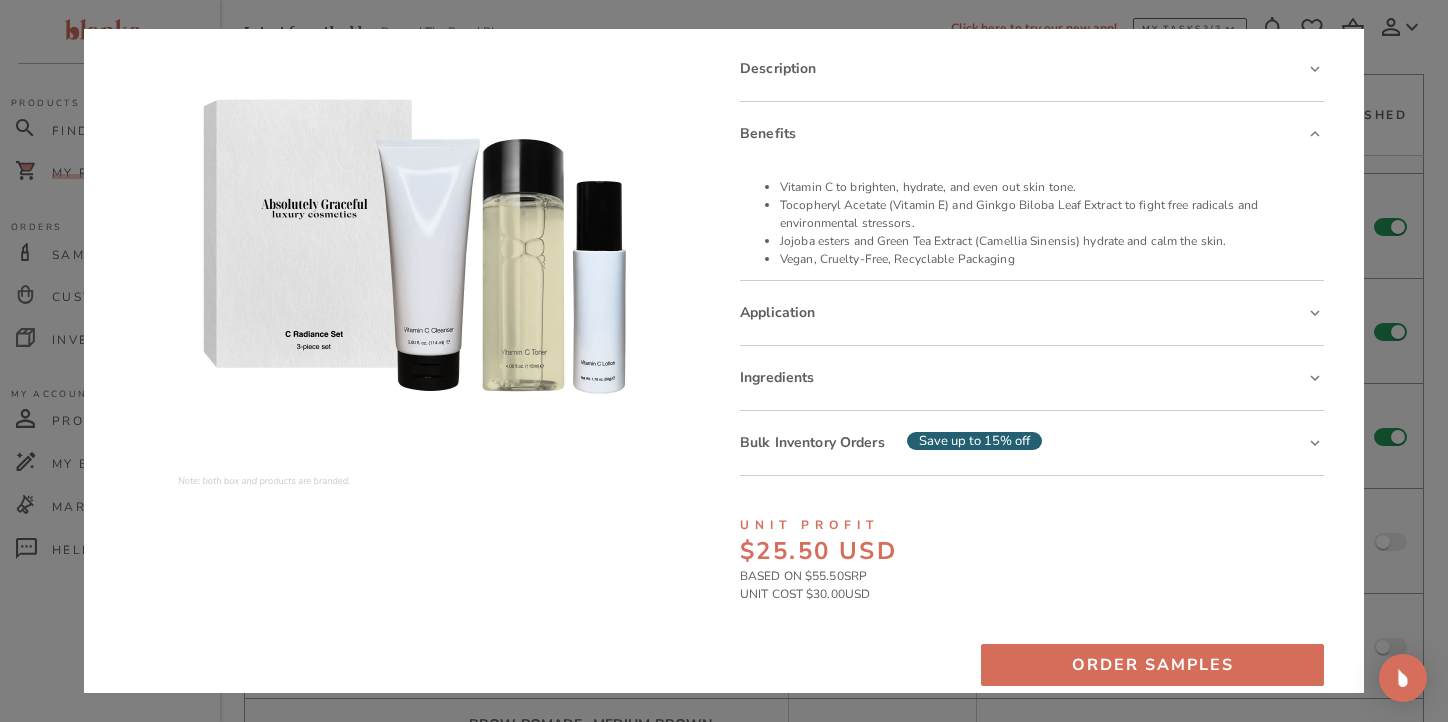 scroll, scrollTop: 87, scrollLeft: 0, axis: vertical 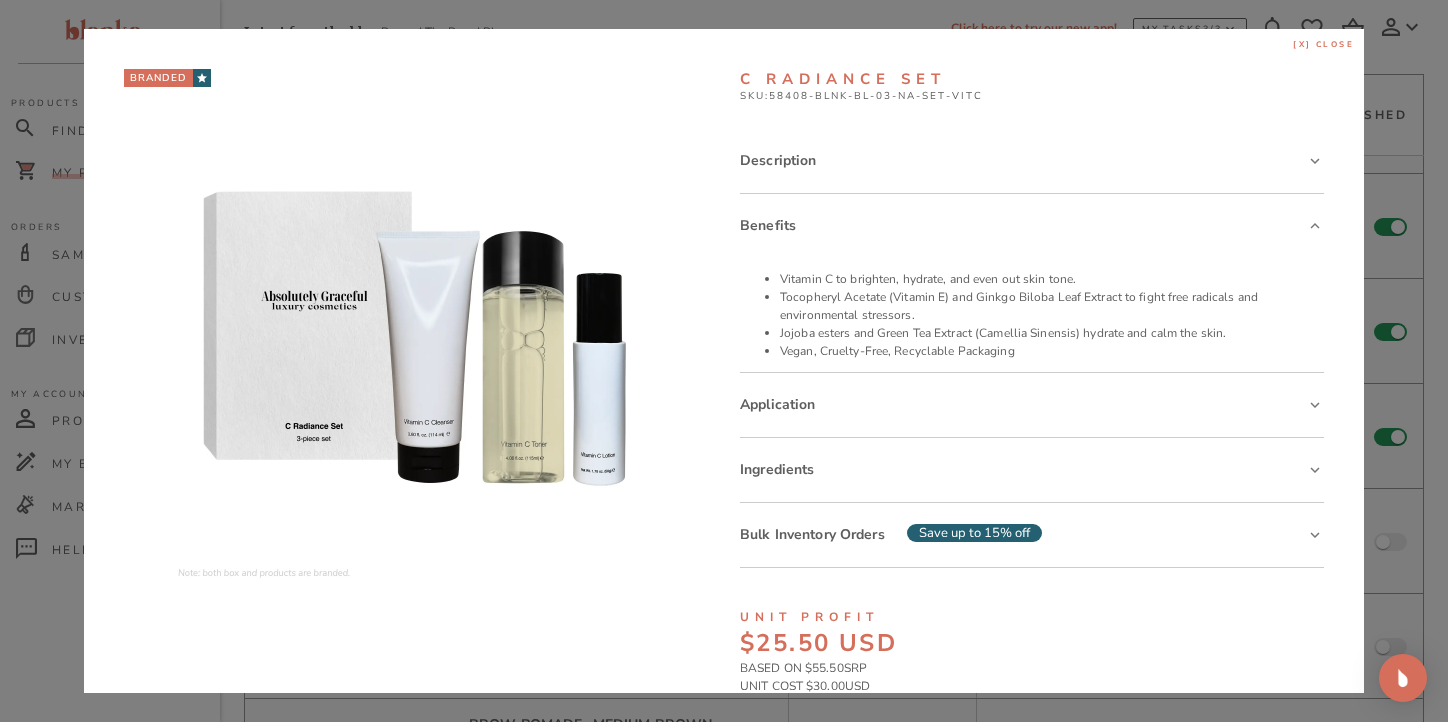 click on "[x] close" at bounding box center (1323, 45) 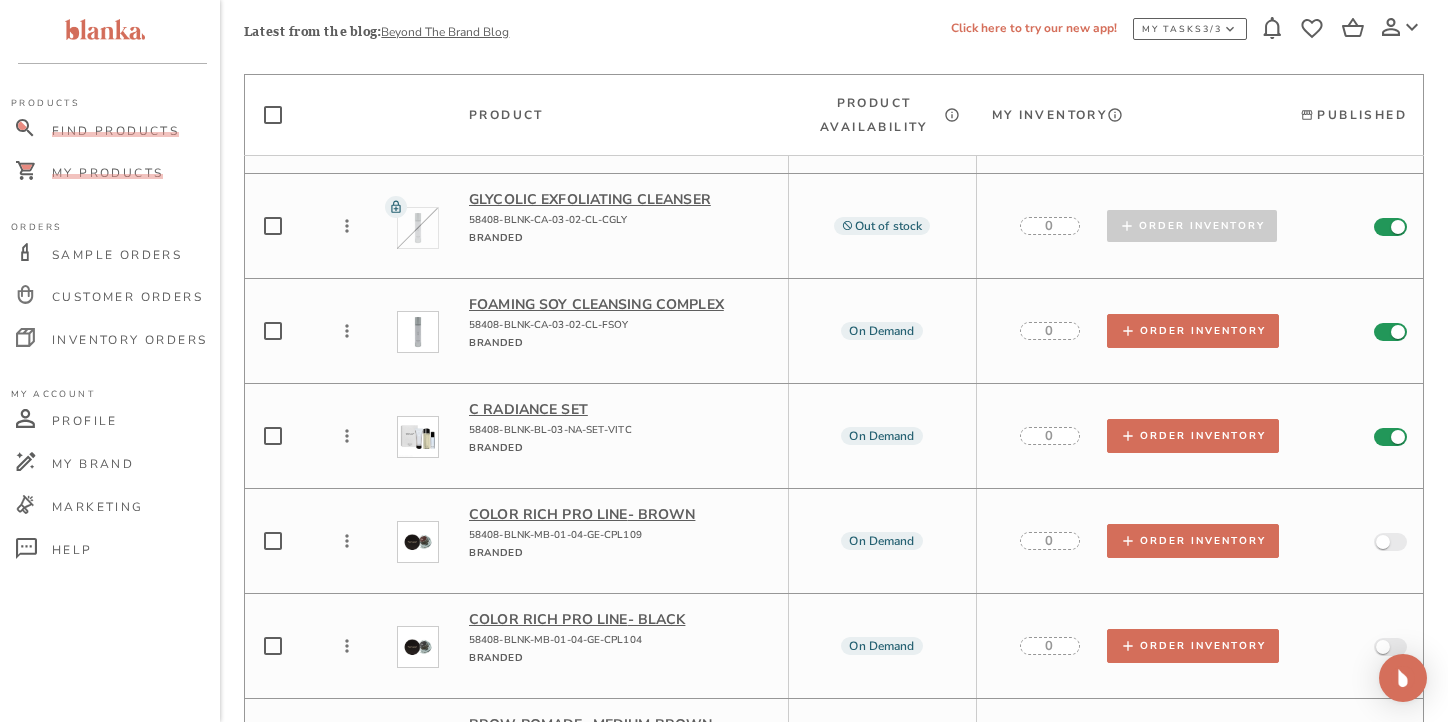 click on "Find Products" at bounding box center (115, 131) 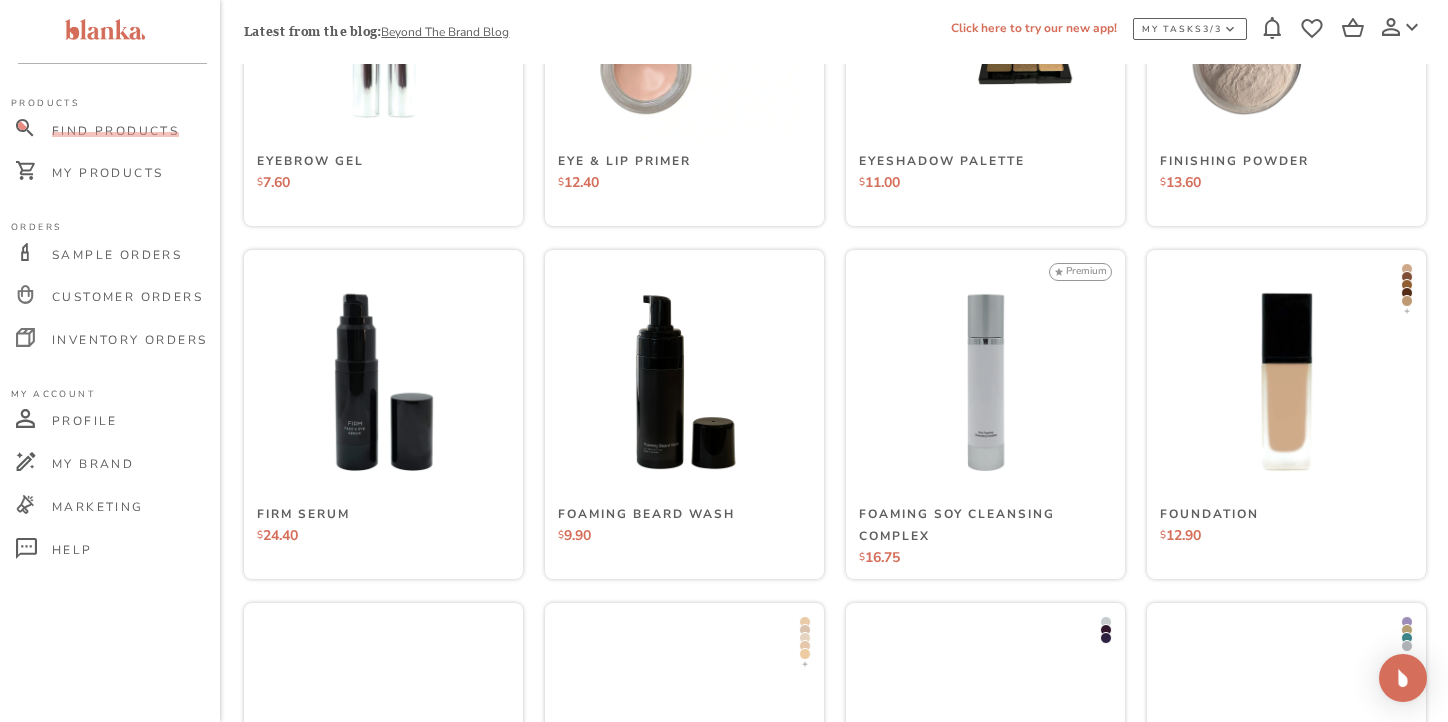 scroll, scrollTop: 4045, scrollLeft: 0, axis: vertical 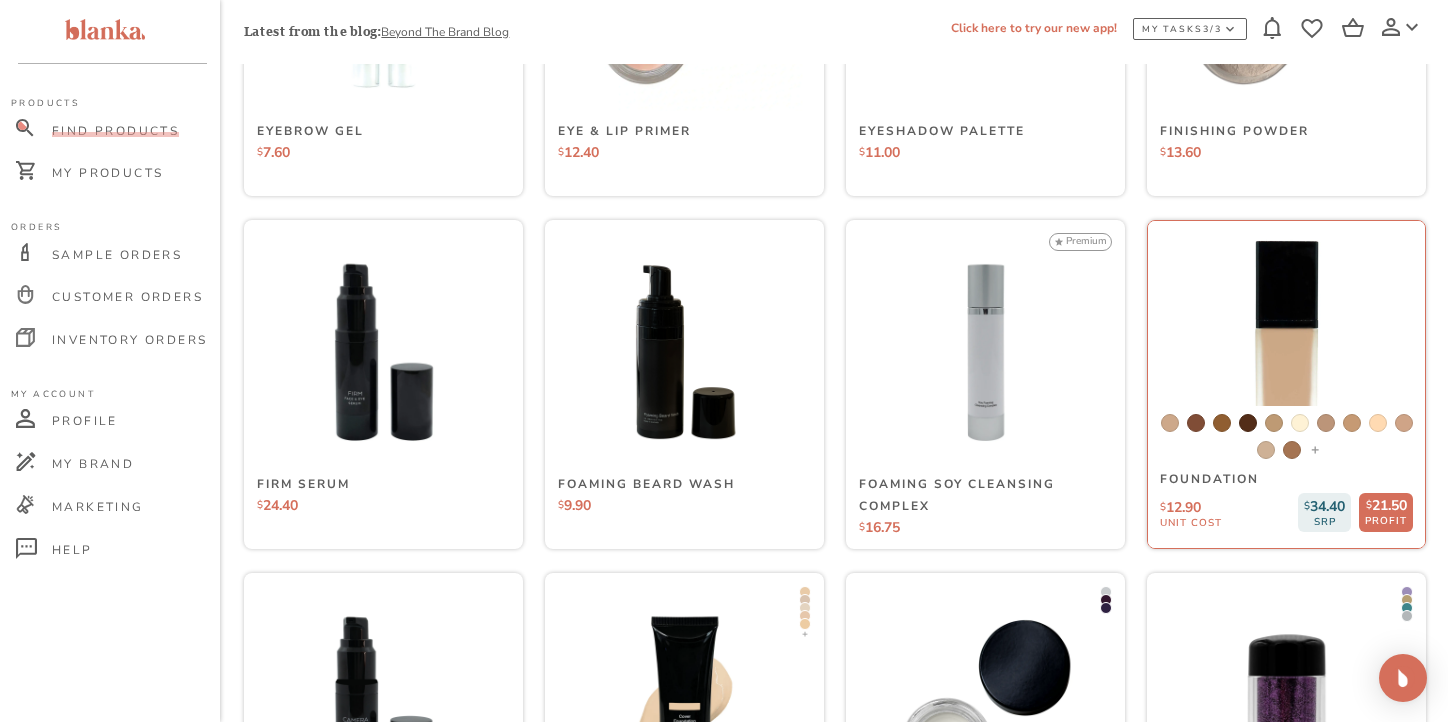 click at bounding box center [1286, 352] 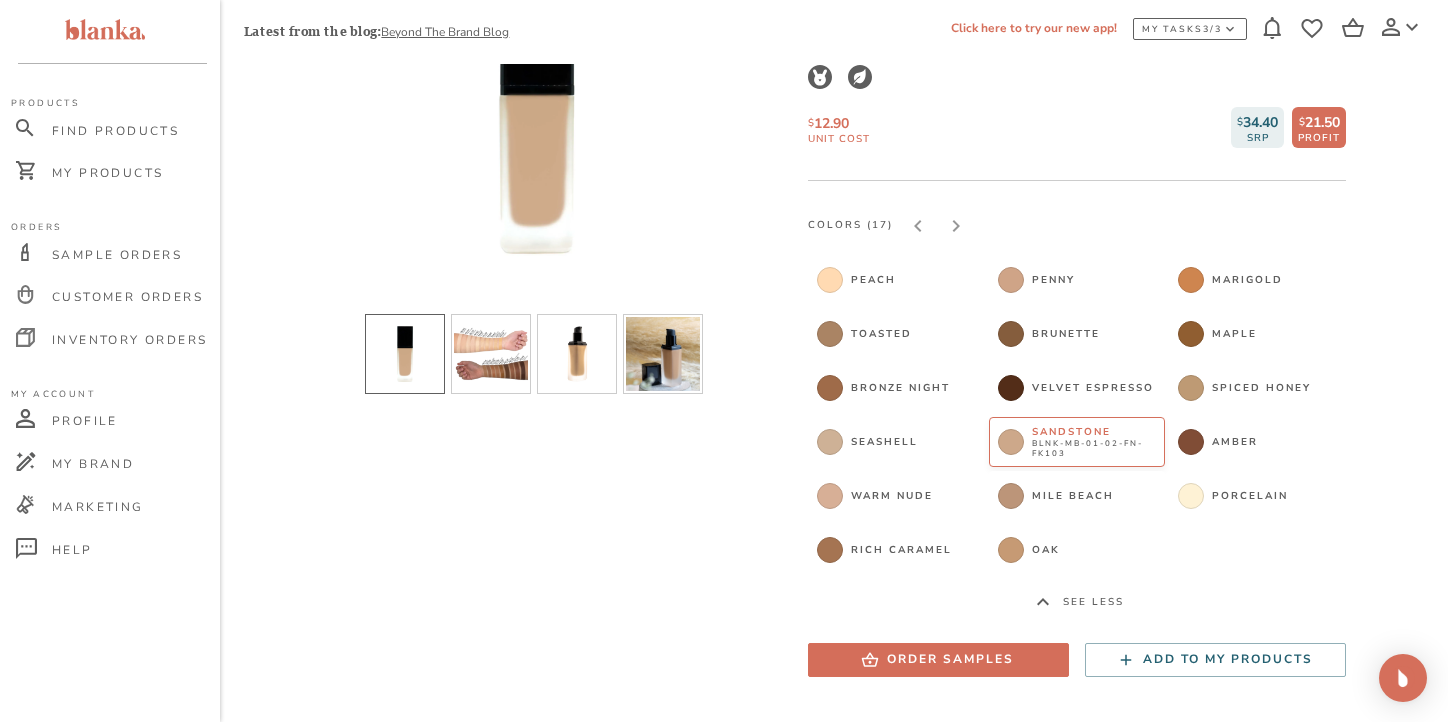 scroll, scrollTop: 280, scrollLeft: 0, axis: vertical 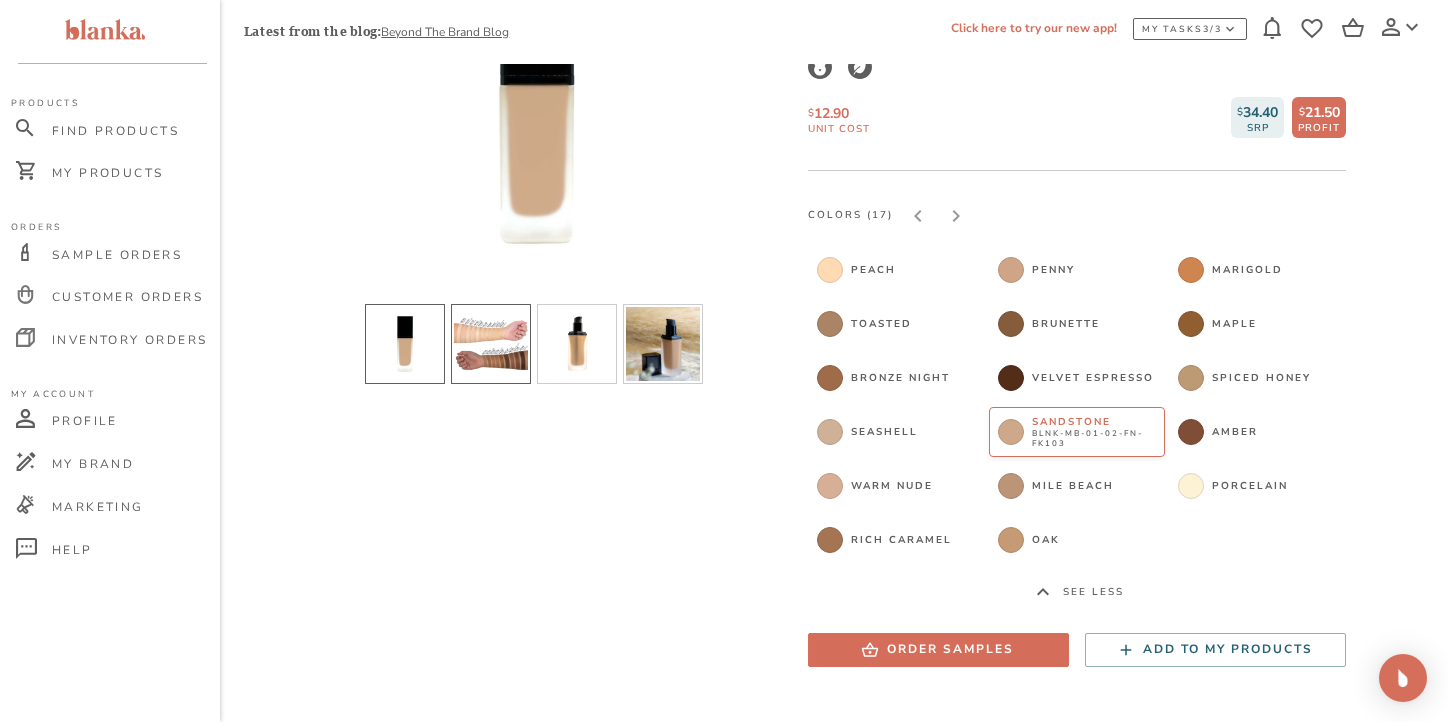click at bounding box center [491, 344] 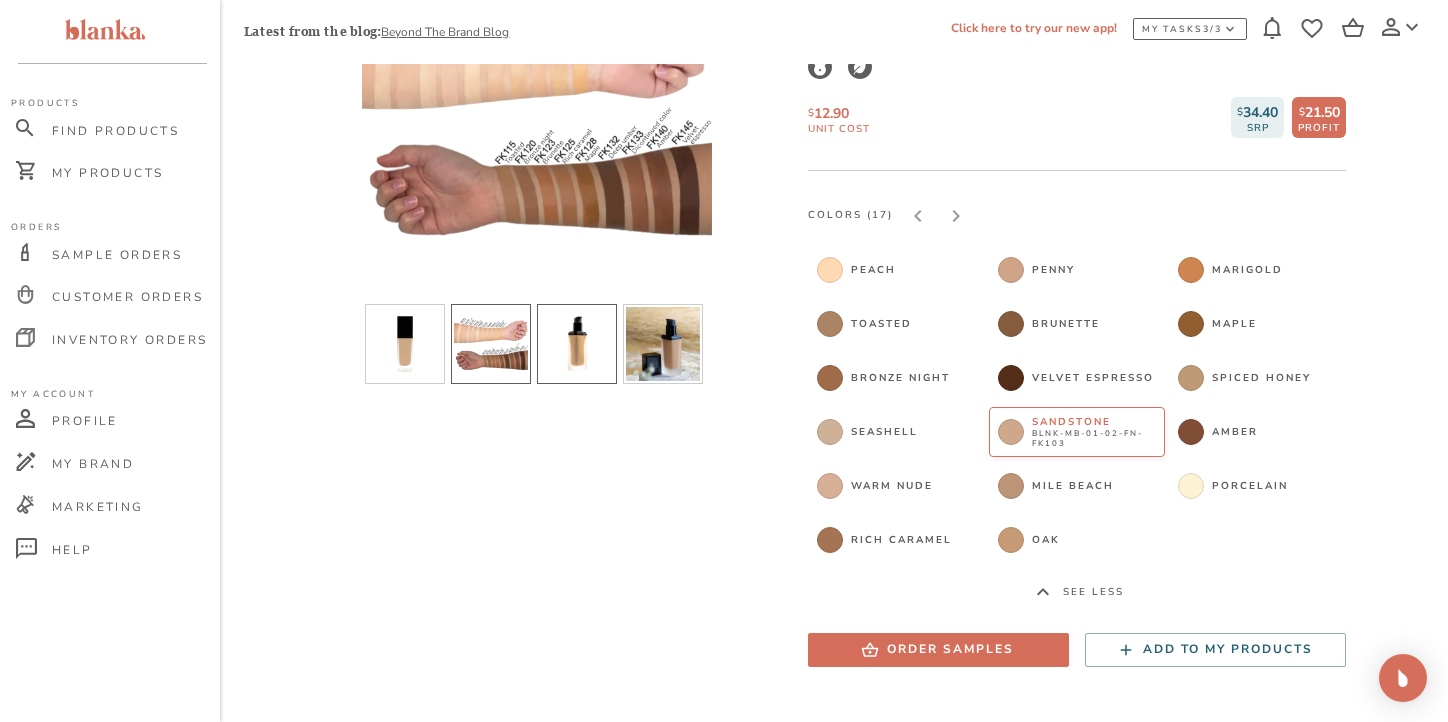 click at bounding box center [577, 344] 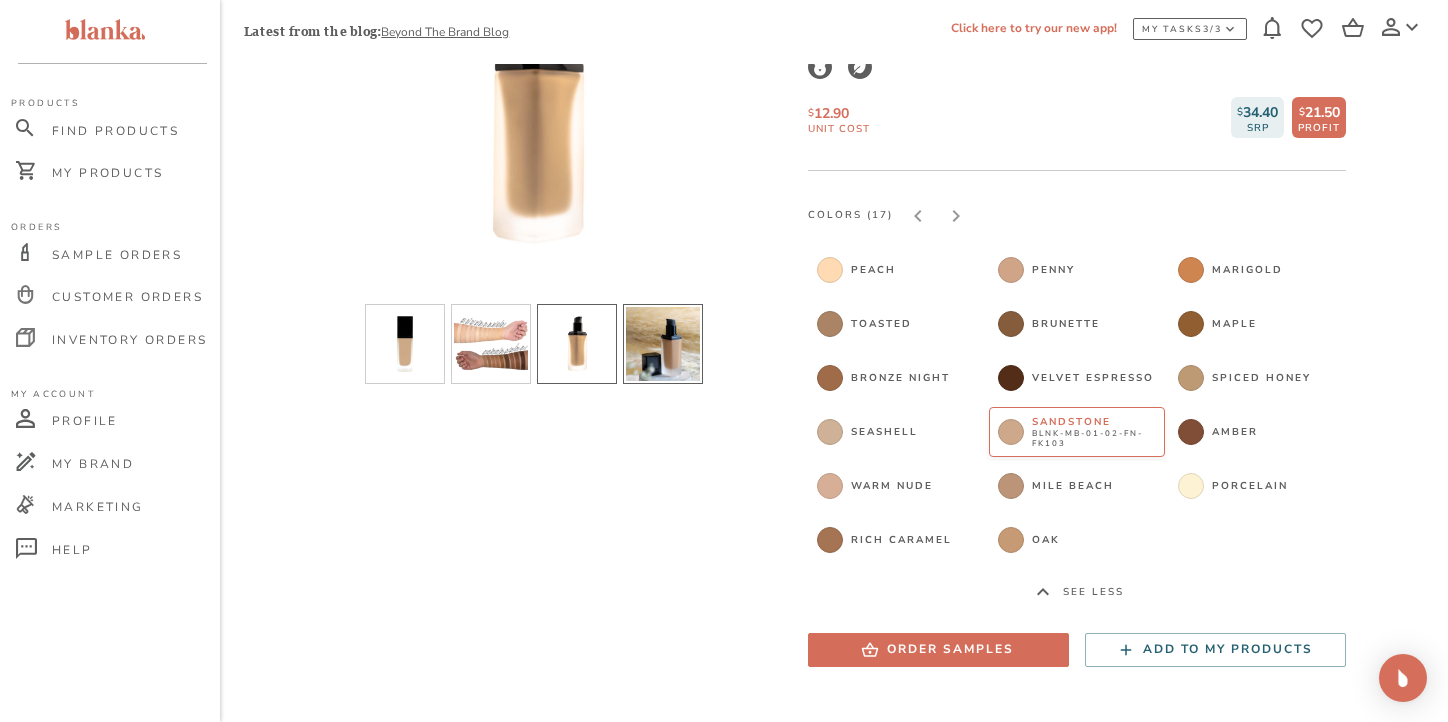 click at bounding box center [663, 344] 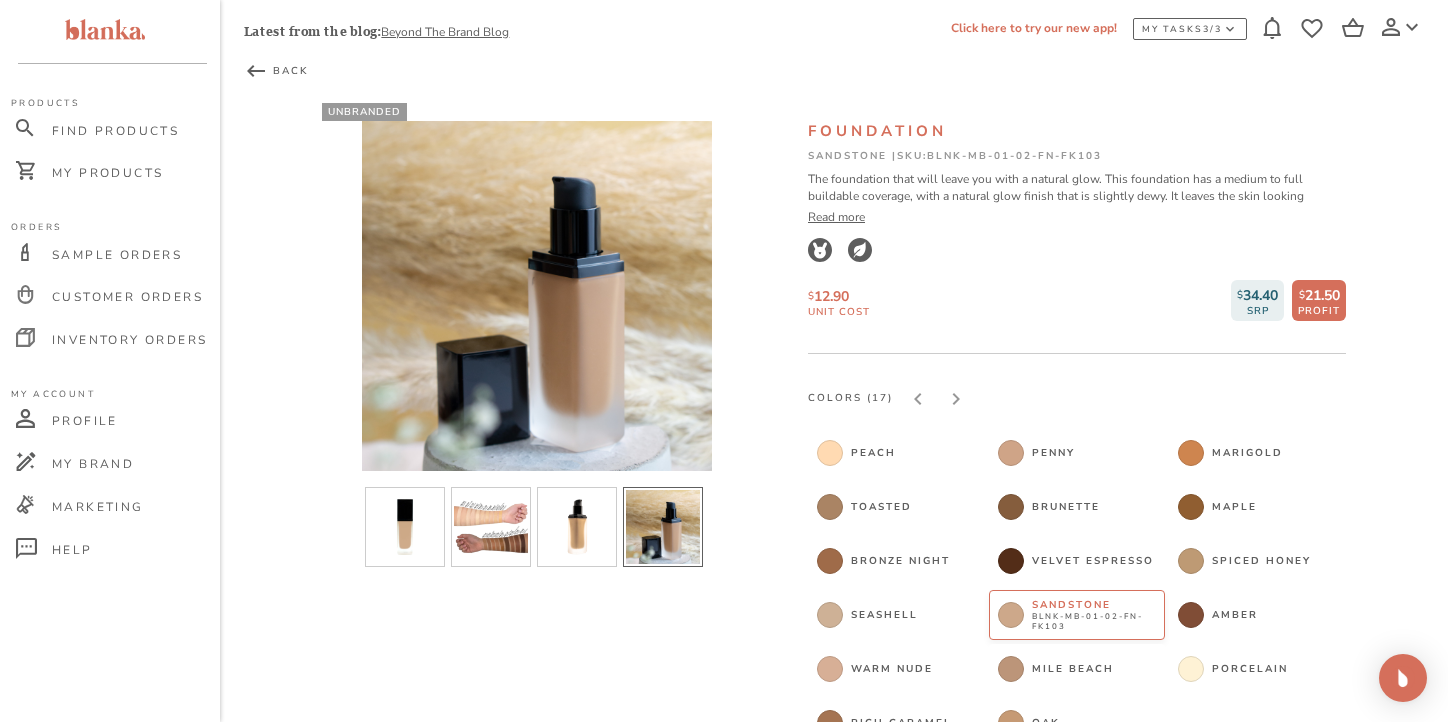 scroll, scrollTop: 0, scrollLeft: 0, axis: both 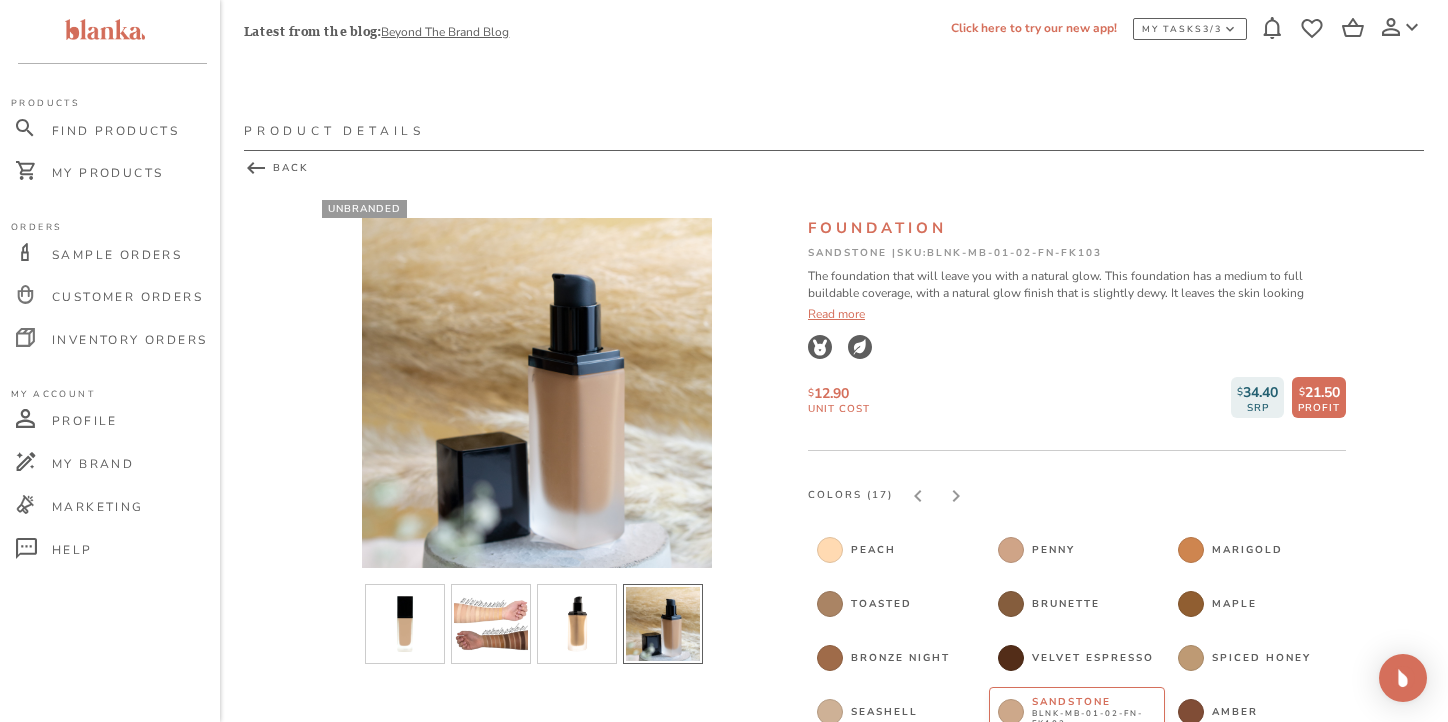 click on "Read more" at bounding box center (1077, 314) 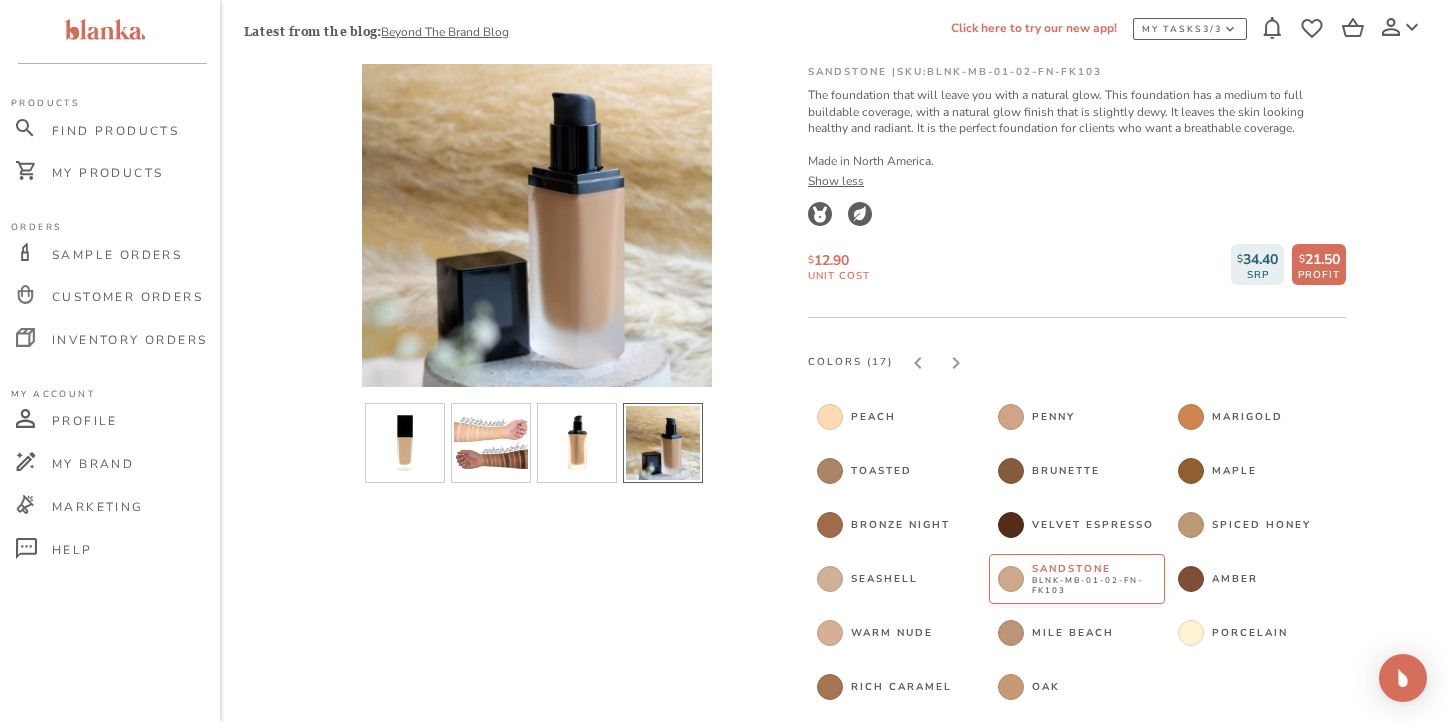 scroll, scrollTop: 191, scrollLeft: 0, axis: vertical 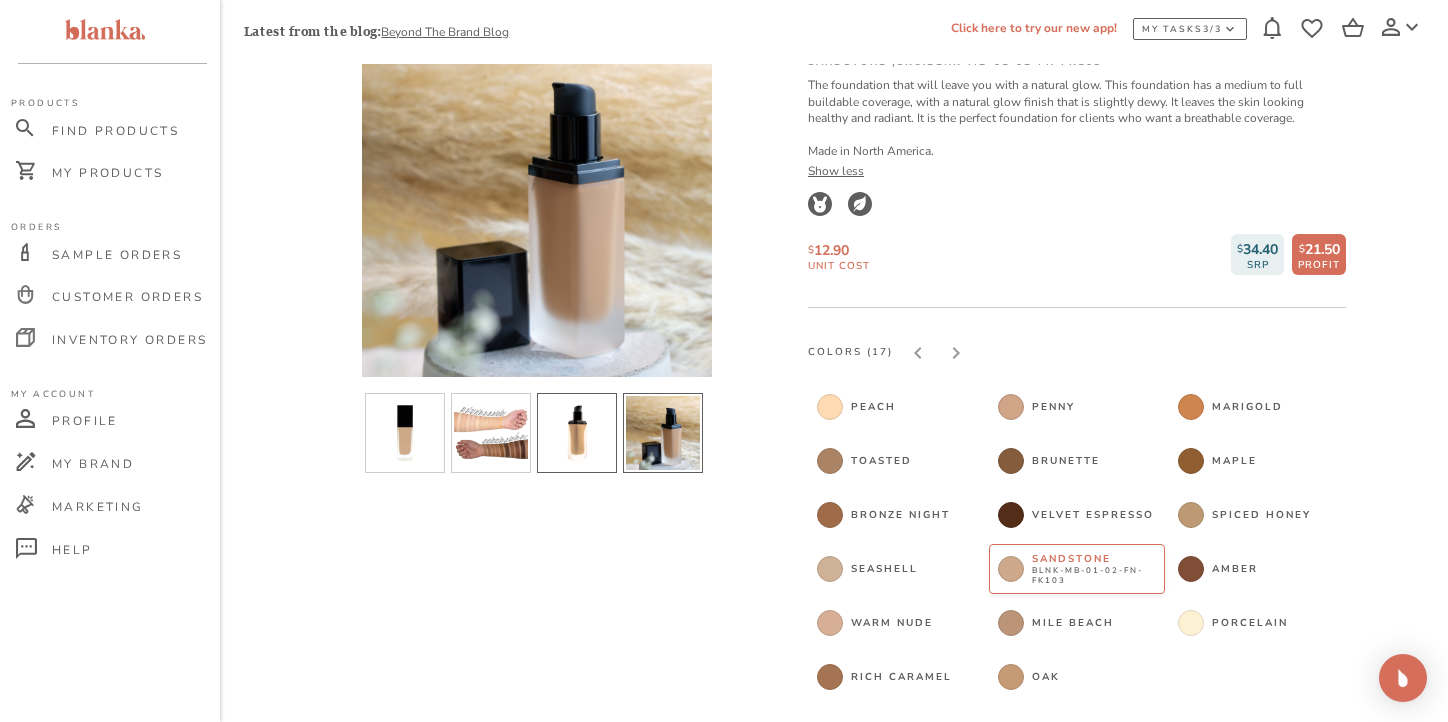 click at bounding box center [577, 433] 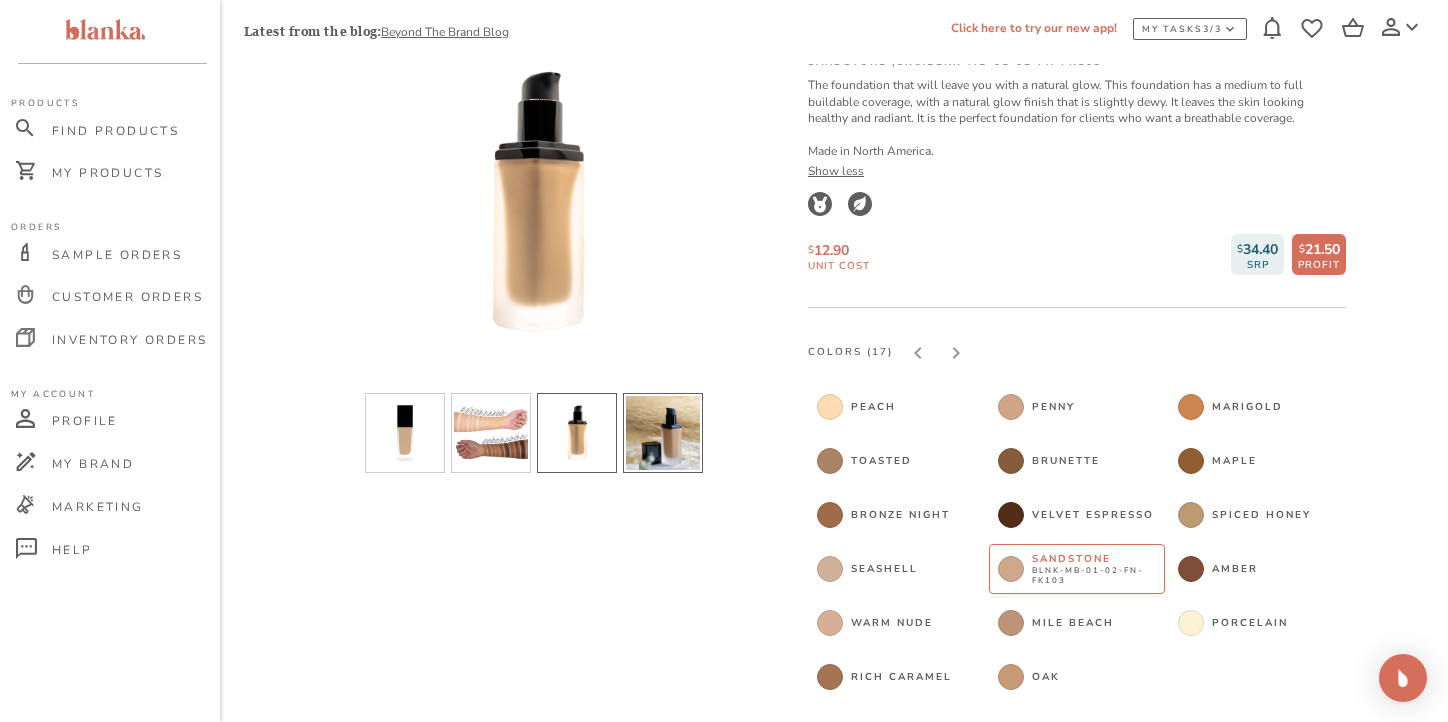 click at bounding box center (663, 433) 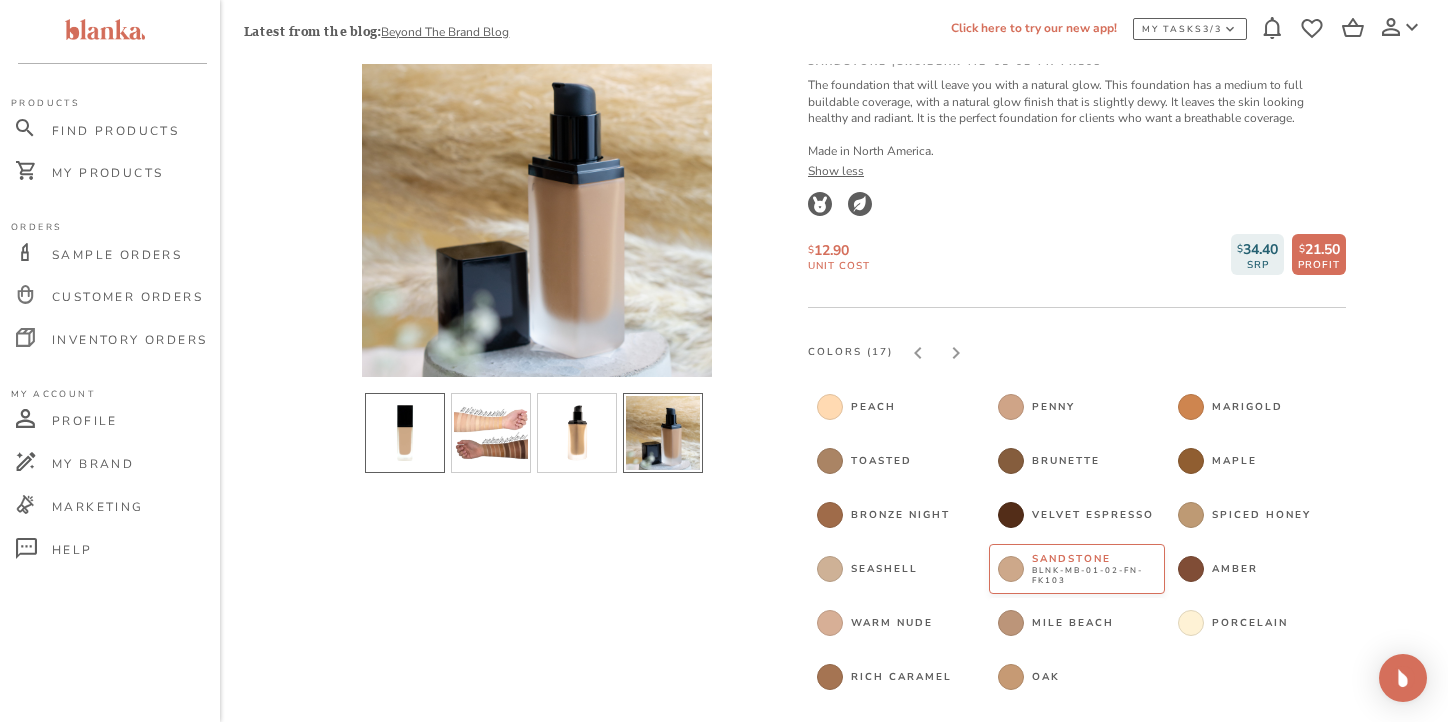 click at bounding box center (405, 433) 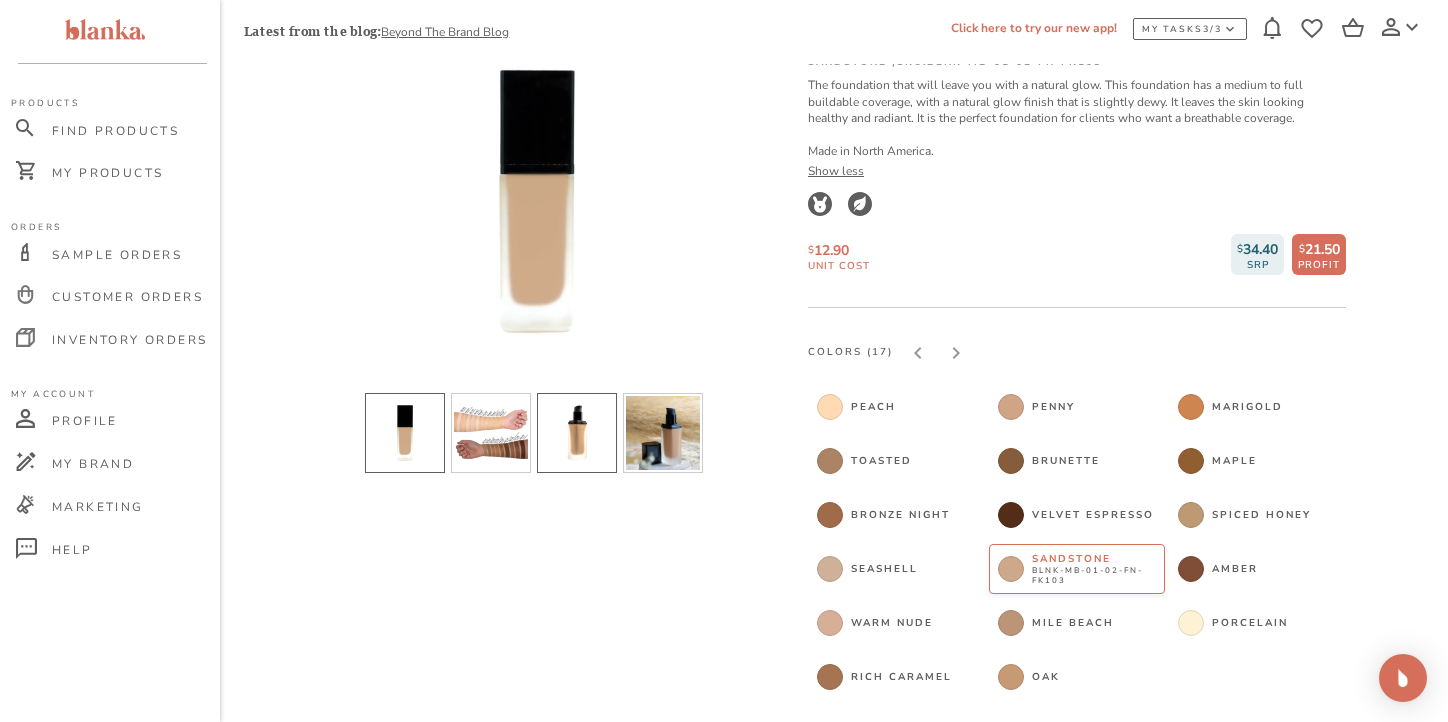 click at bounding box center [577, 433] 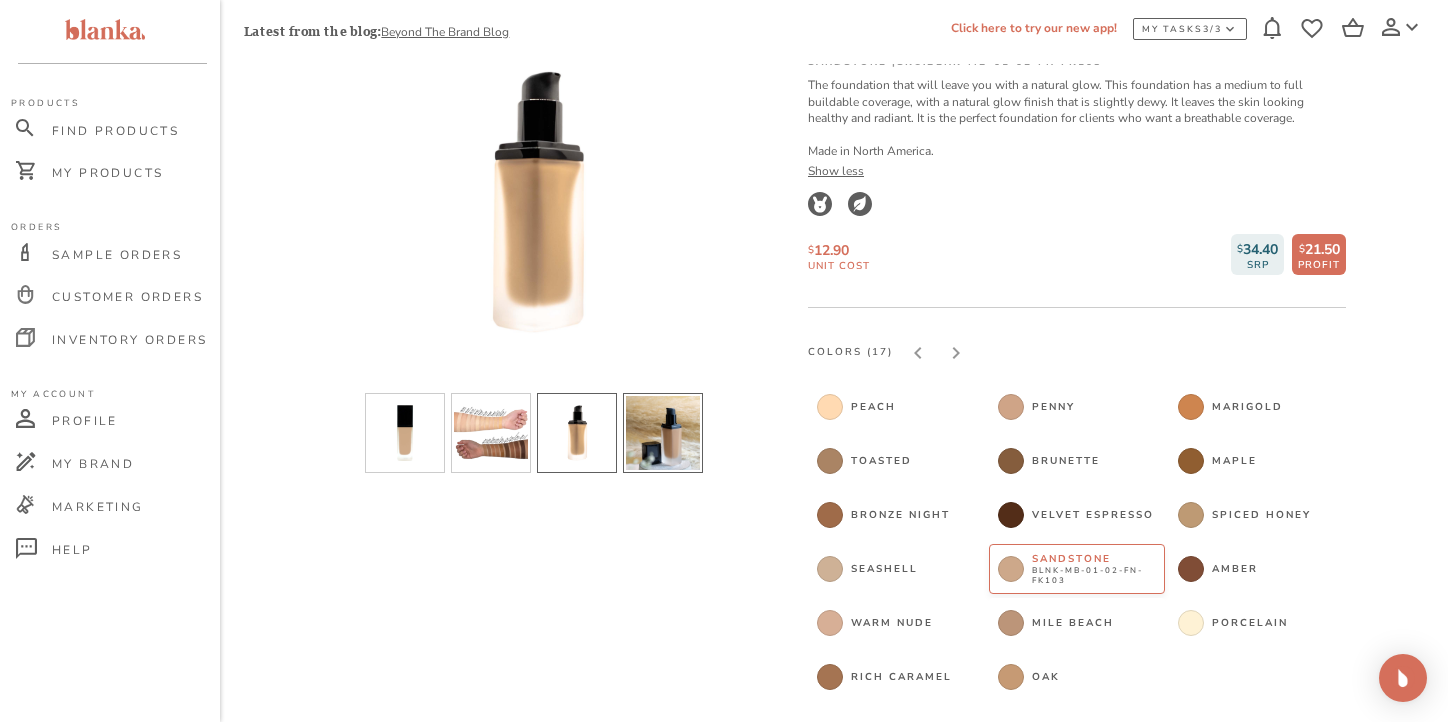click at bounding box center (663, 433) 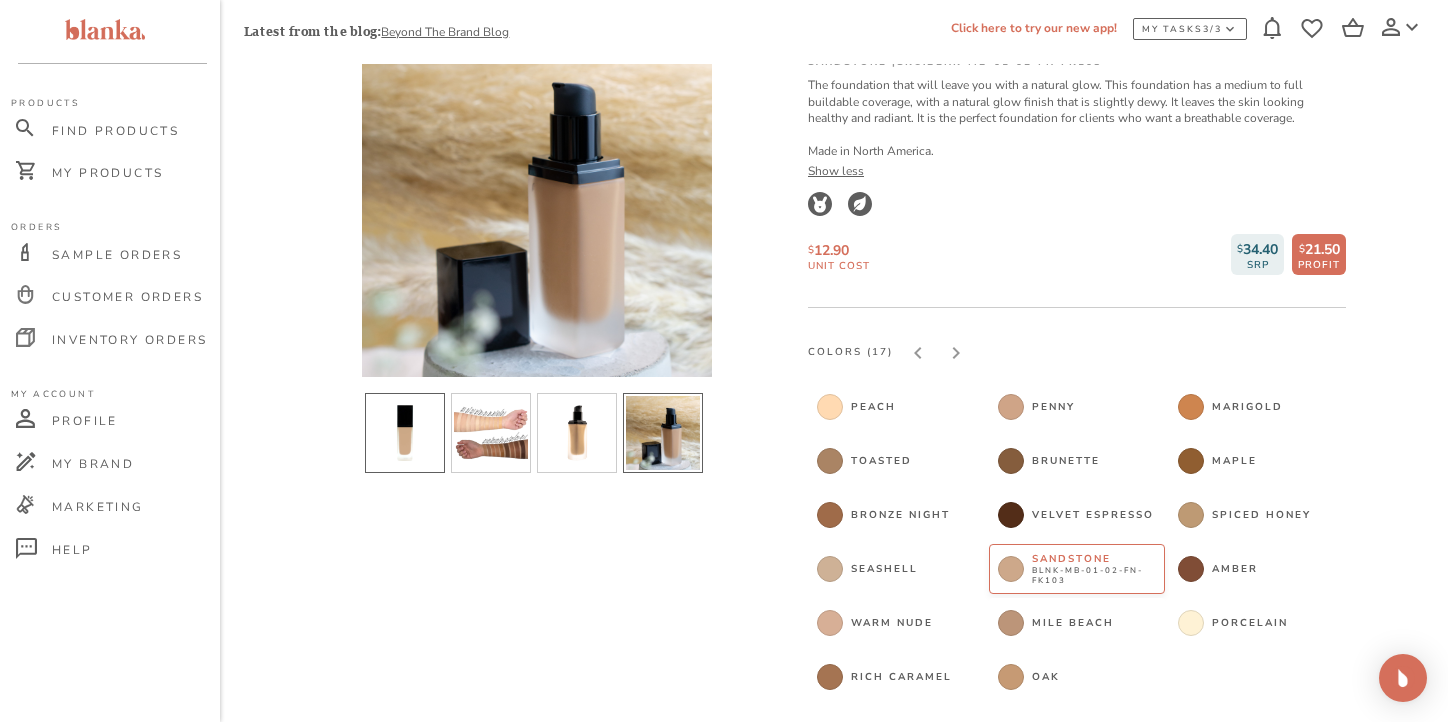 click at bounding box center [405, 433] 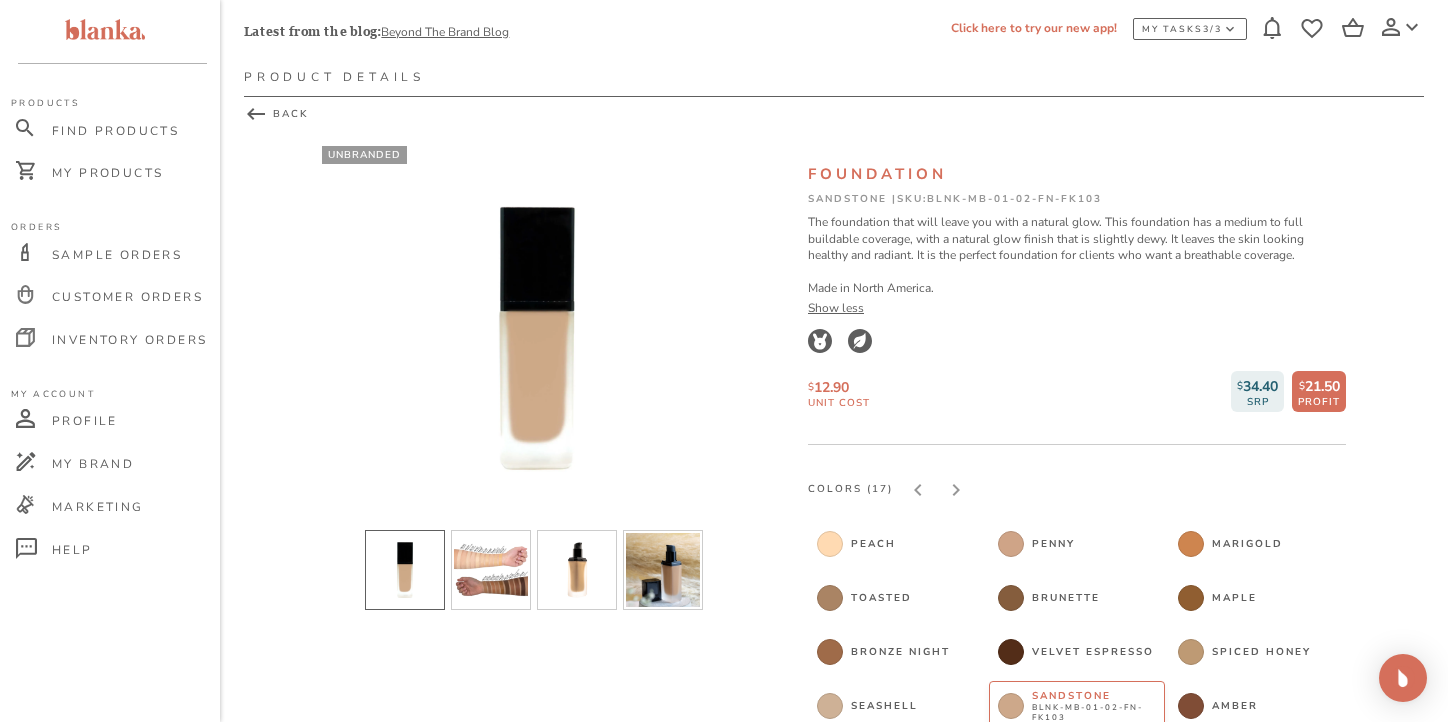 scroll, scrollTop: 34, scrollLeft: 0, axis: vertical 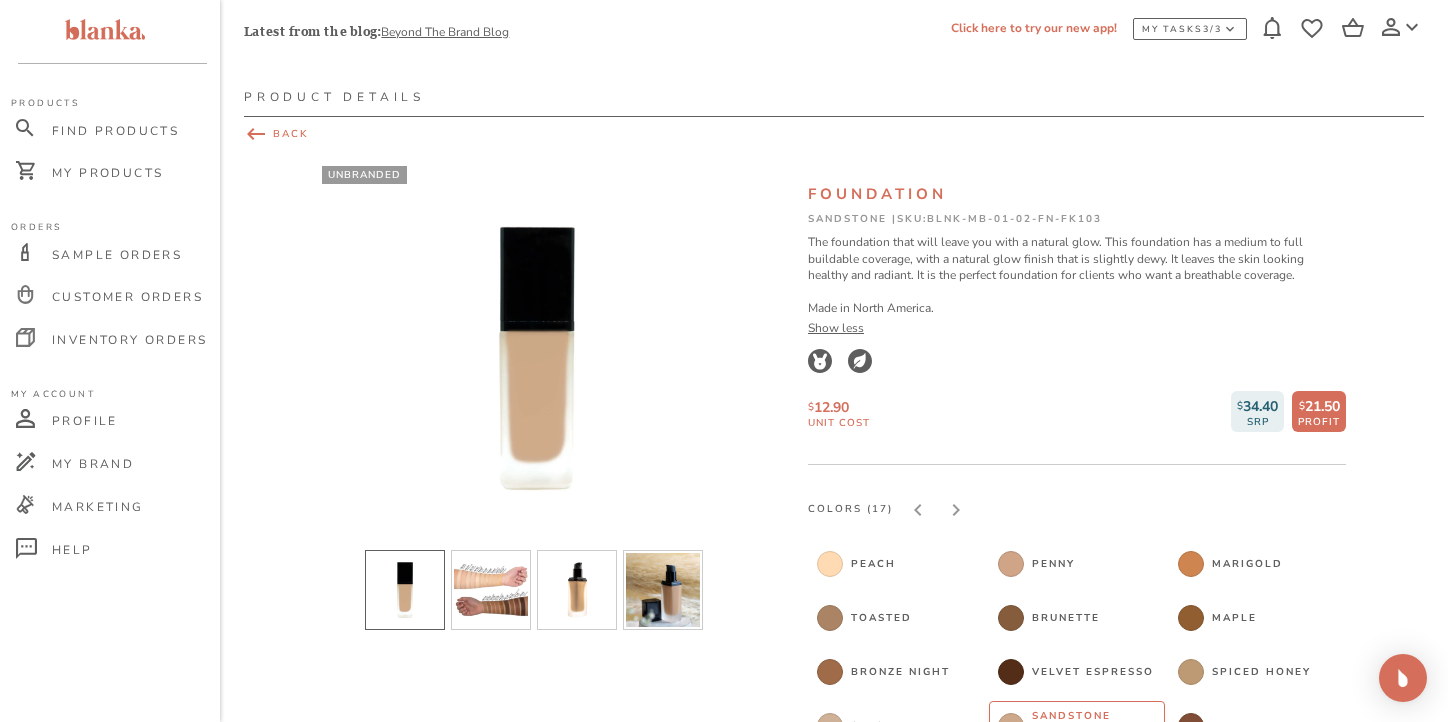 click on "BACK" at bounding box center (834, 134) 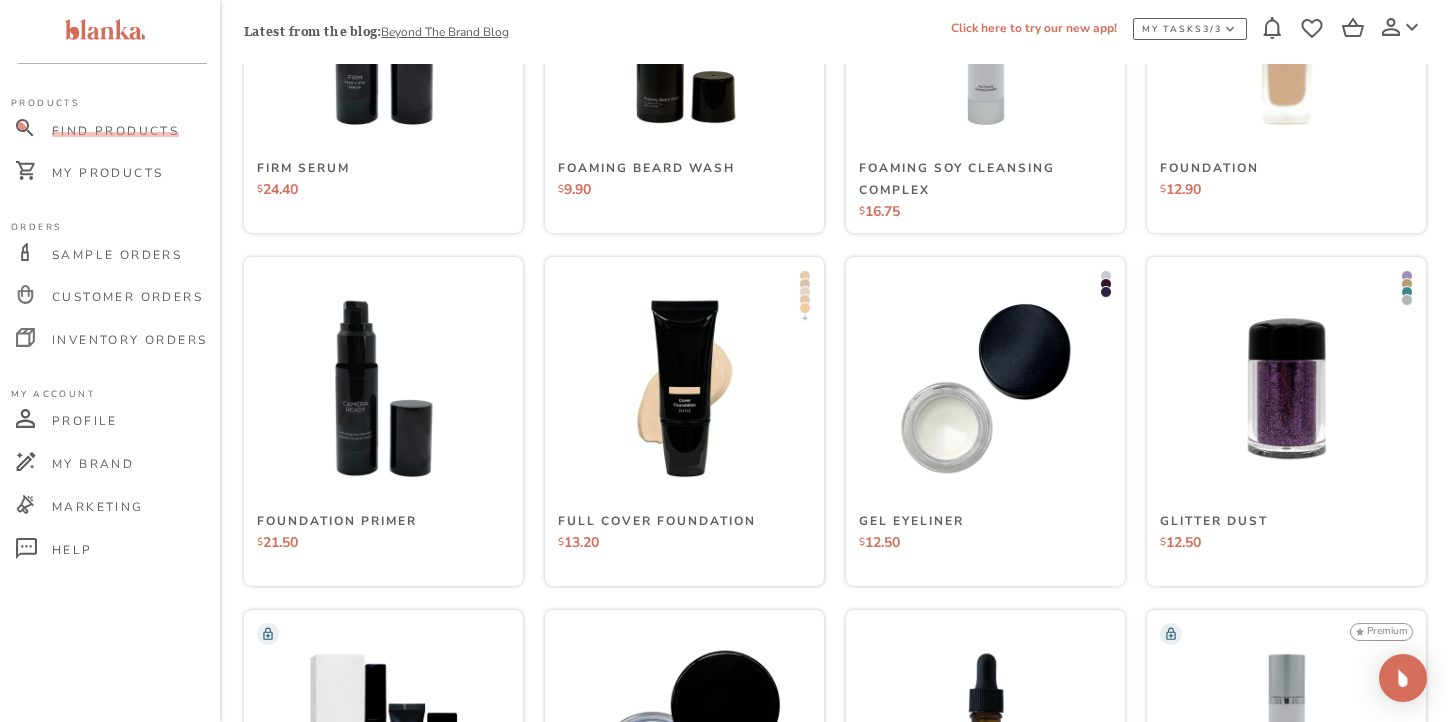 scroll, scrollTop: 4368, scrollLeft: 0, axis: vertical 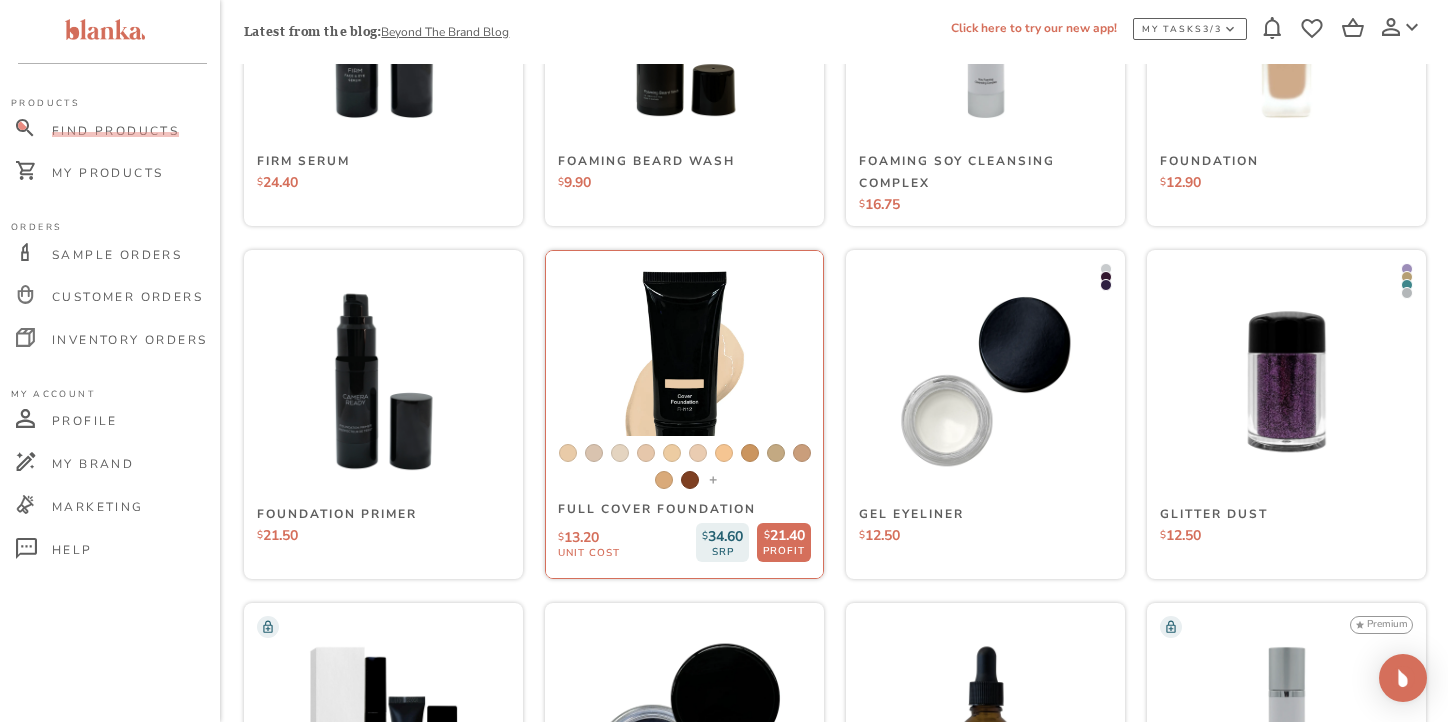 click at bounding box center (684, 382) 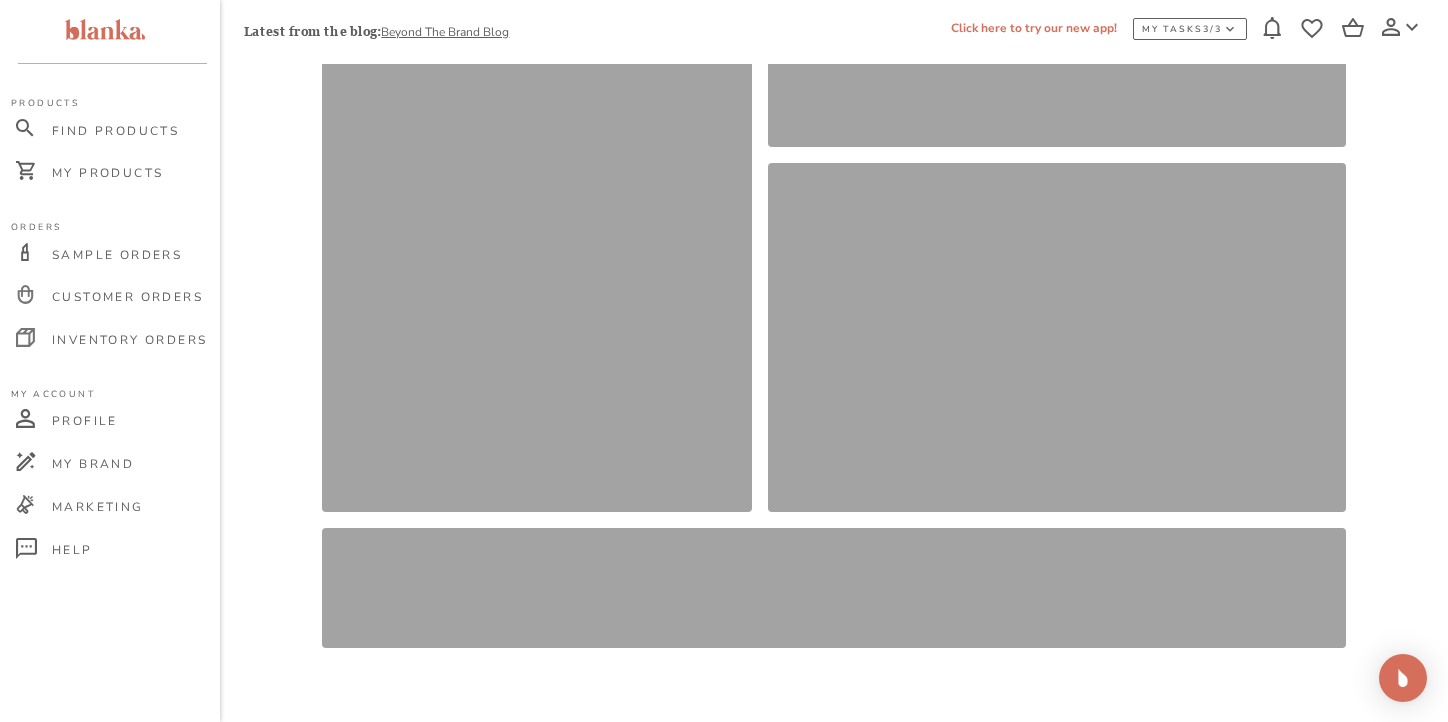 scroll, scrollTop: 0, scrollLeft: 0, axis: both 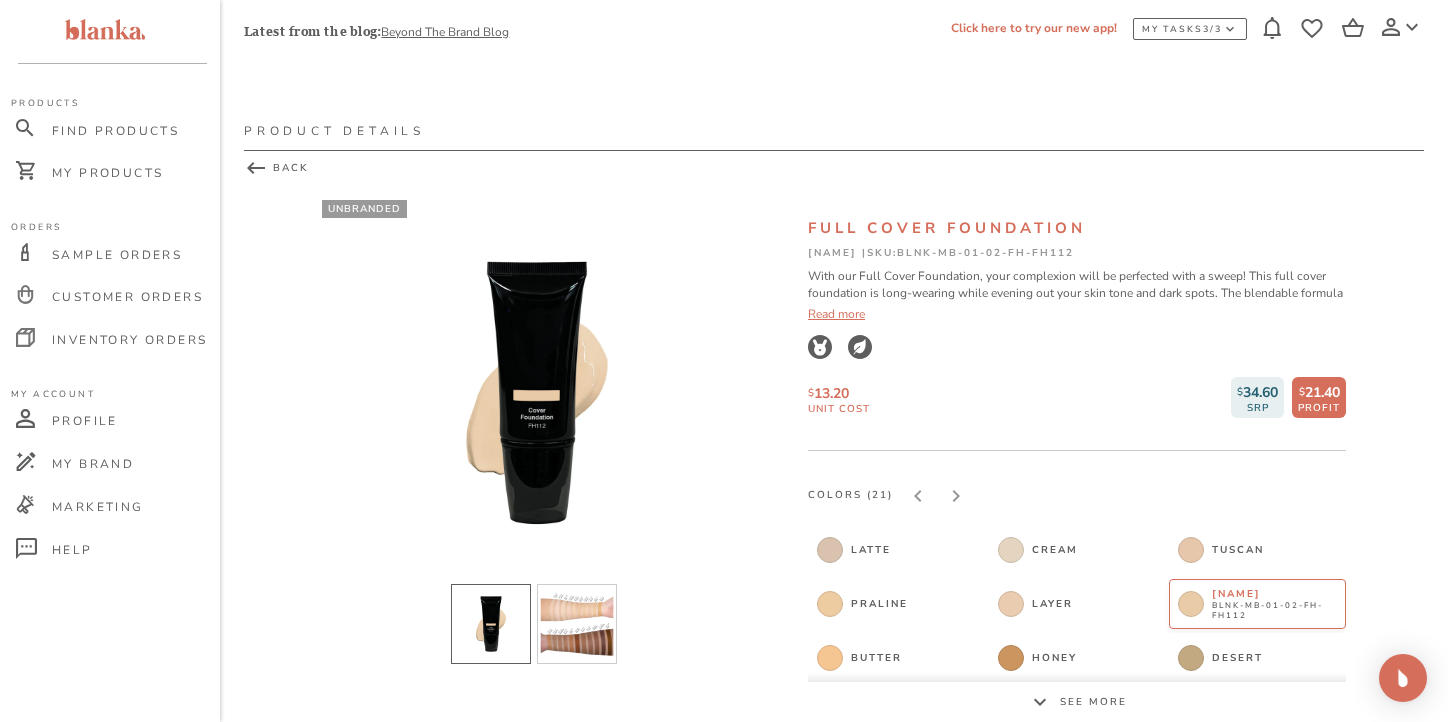 click on "Read more" at bounding box center [1077, 314] 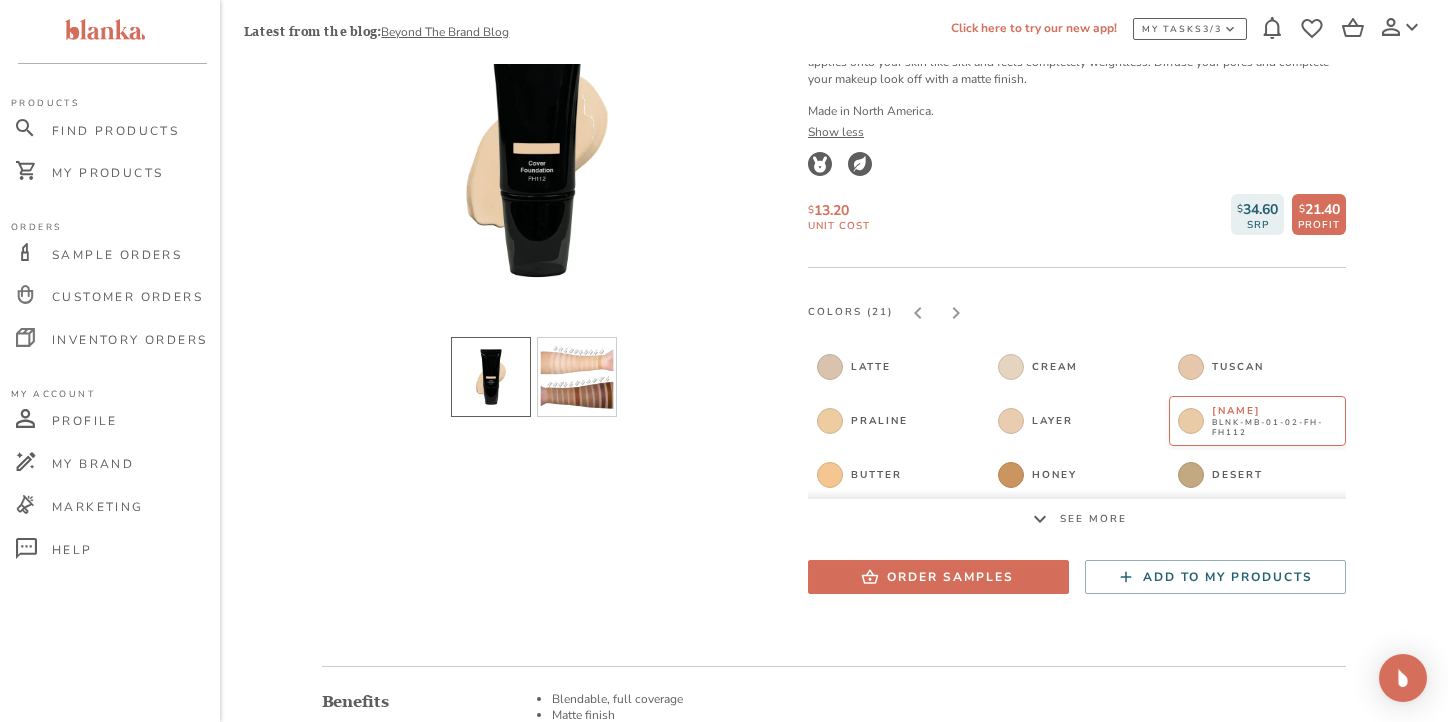 scroll, scrollTop: 0, scrollLeft: 0, axis: both 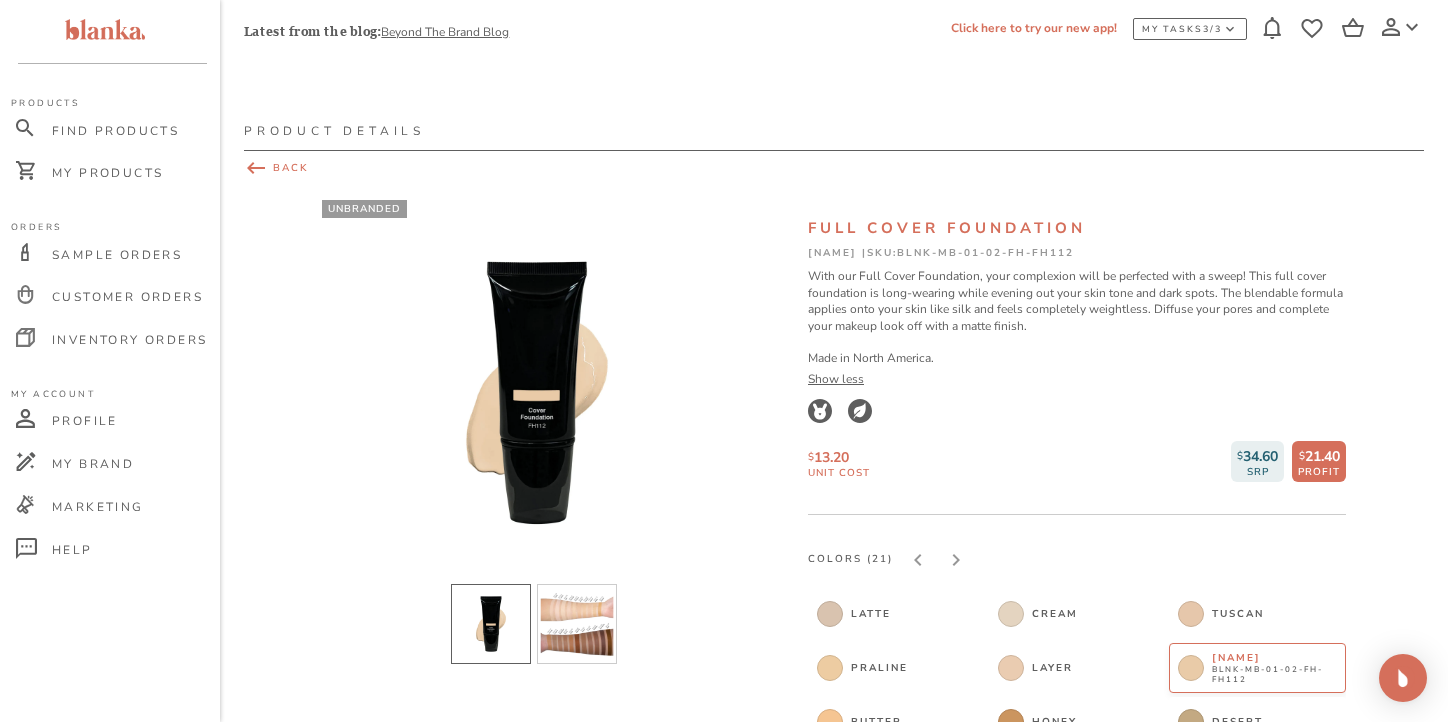 click on "BACK" at bounding box center [834, 168] 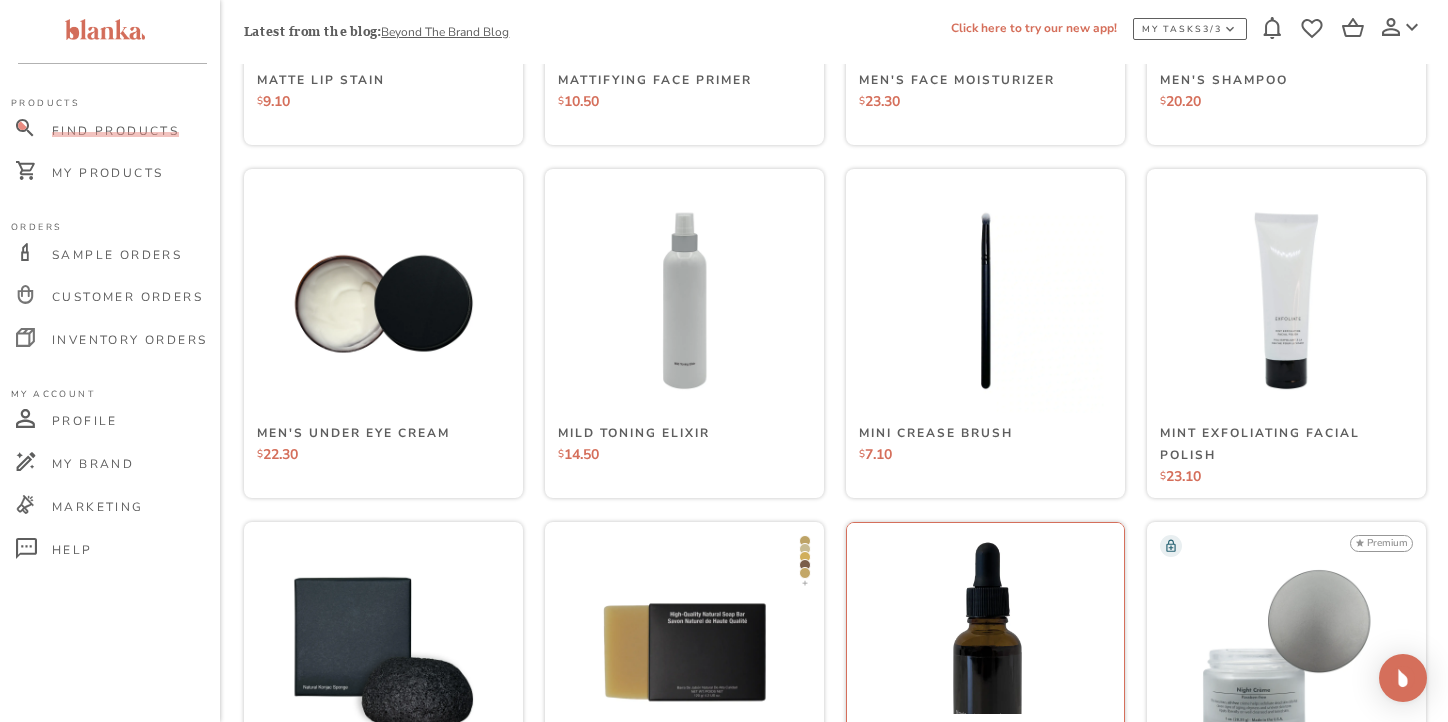 scroll, scrollTop: 8312, scrollLeft: 0, axis: vertical 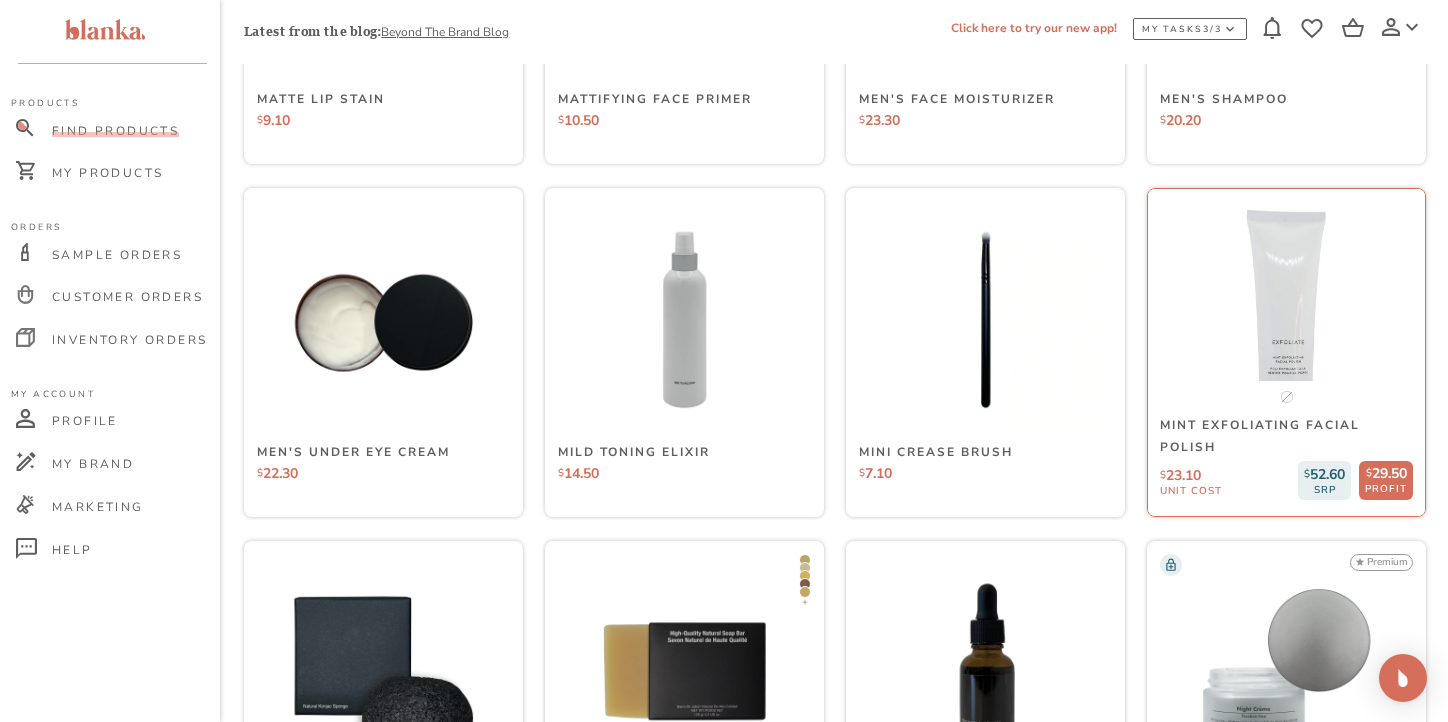 click at bounding box center [1286, 319] 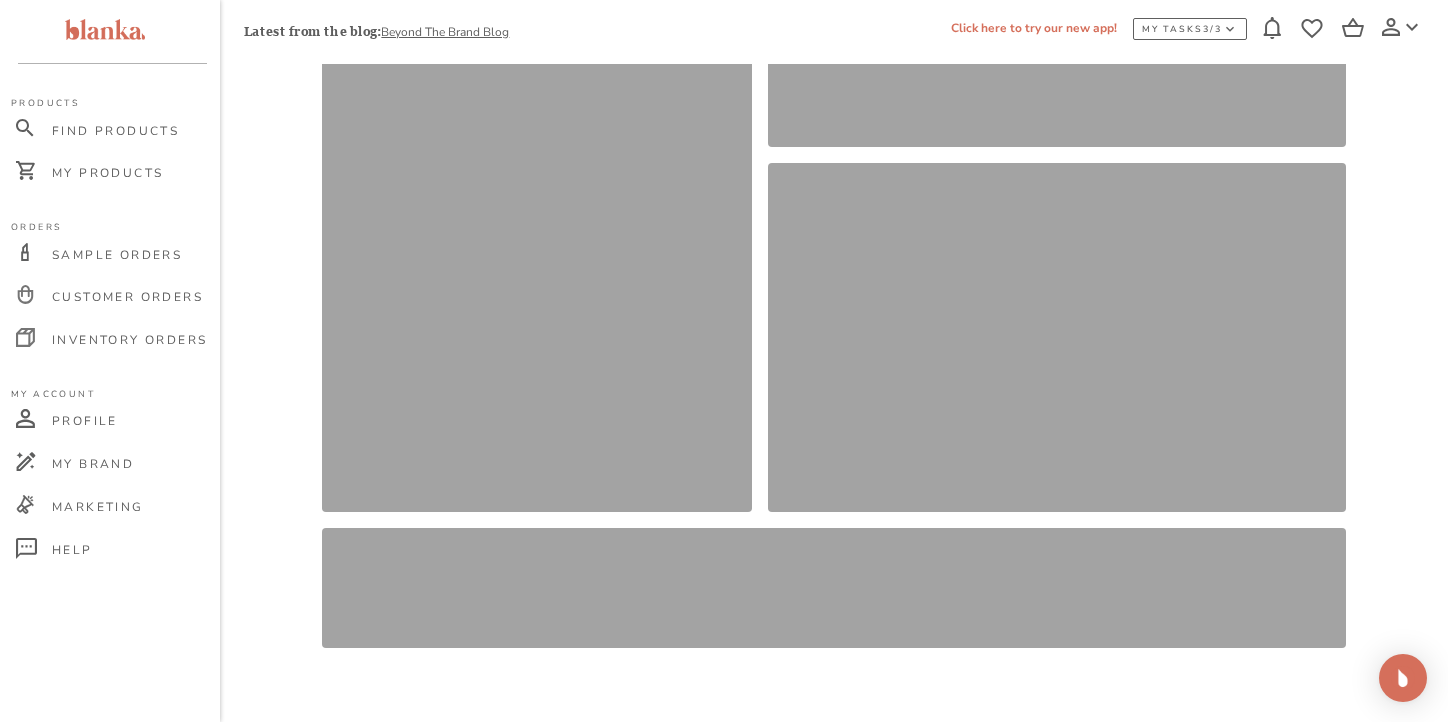 scroll, scrollTop: 0, scrollLeft: 0, axis: both 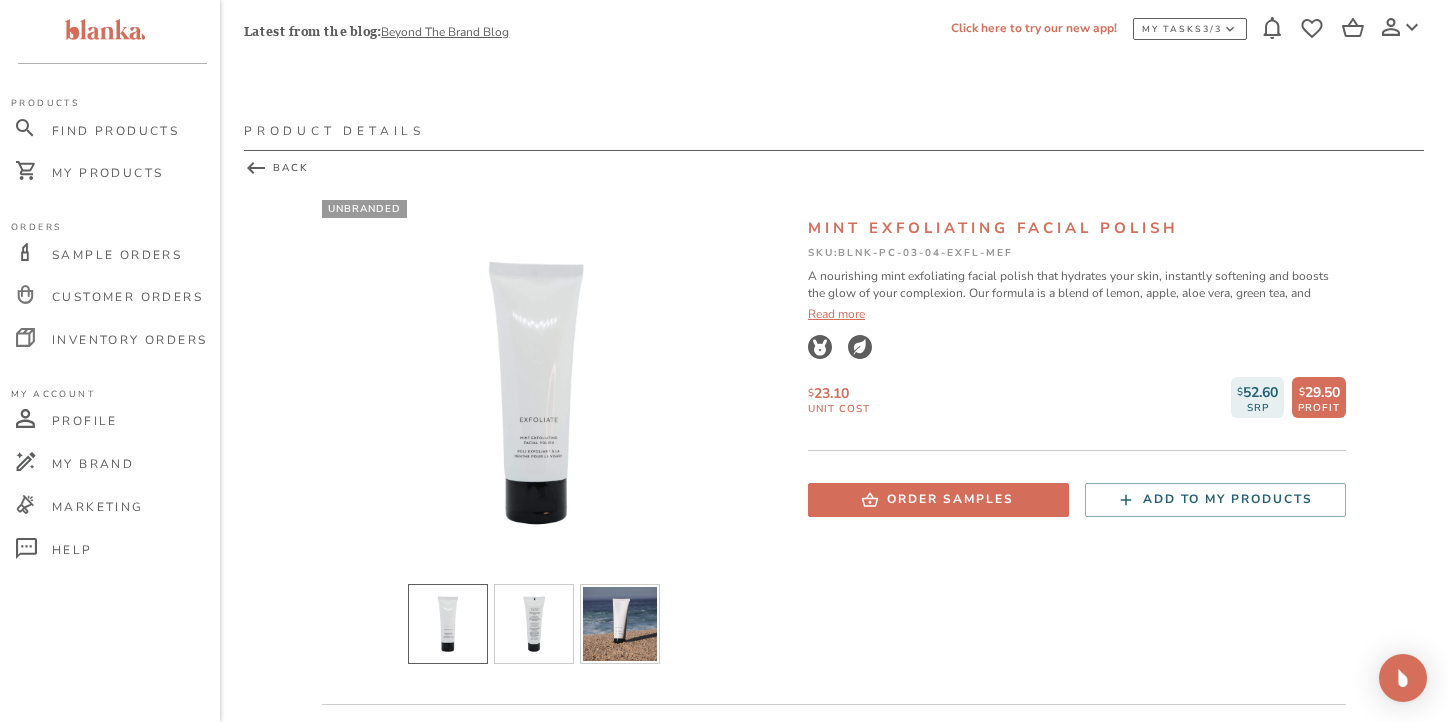 click on "Read more" at bounding box center (1077, 314) 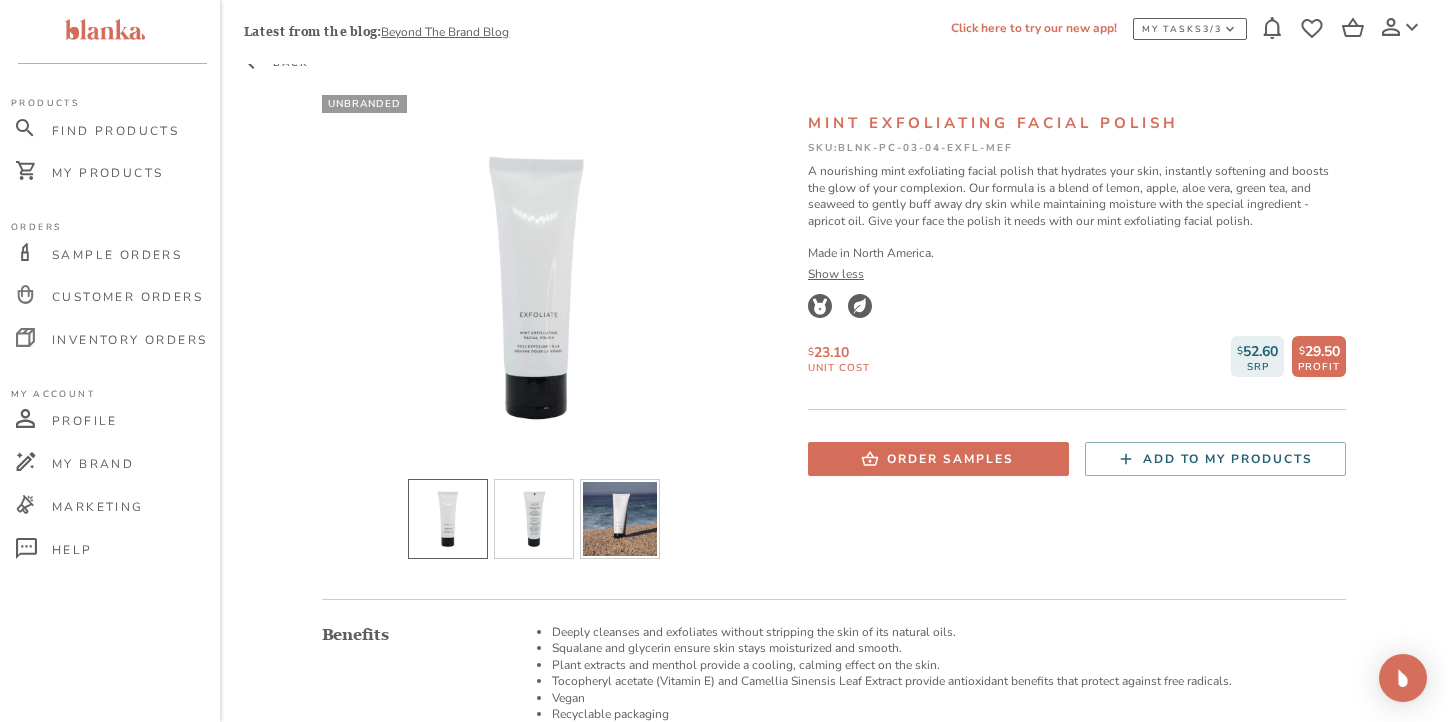 scroll, scrollTop: 82, scrollLeft: 0, axis: vertical 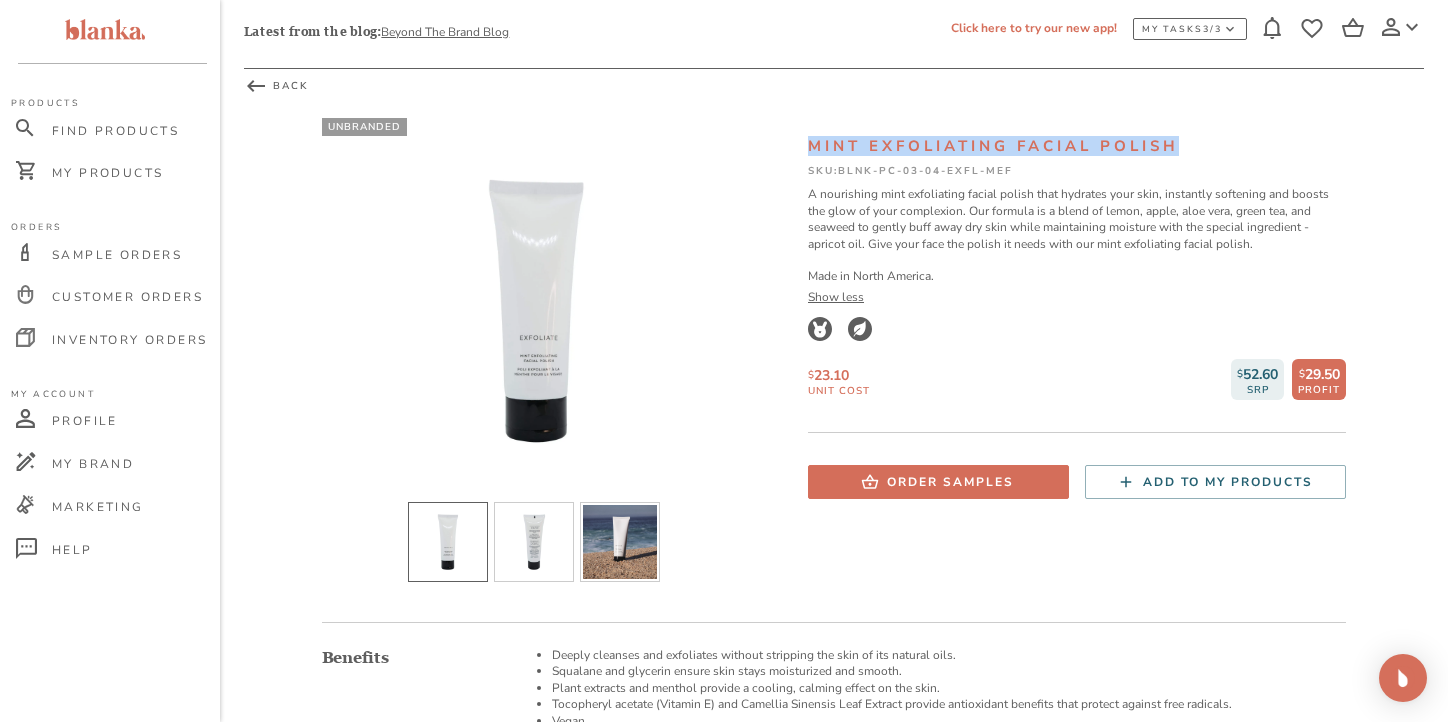 drag, startPoint x: 810, startPoint y: 143, endPoint x: 1197, endPoint y: 138, distance: 387.0323 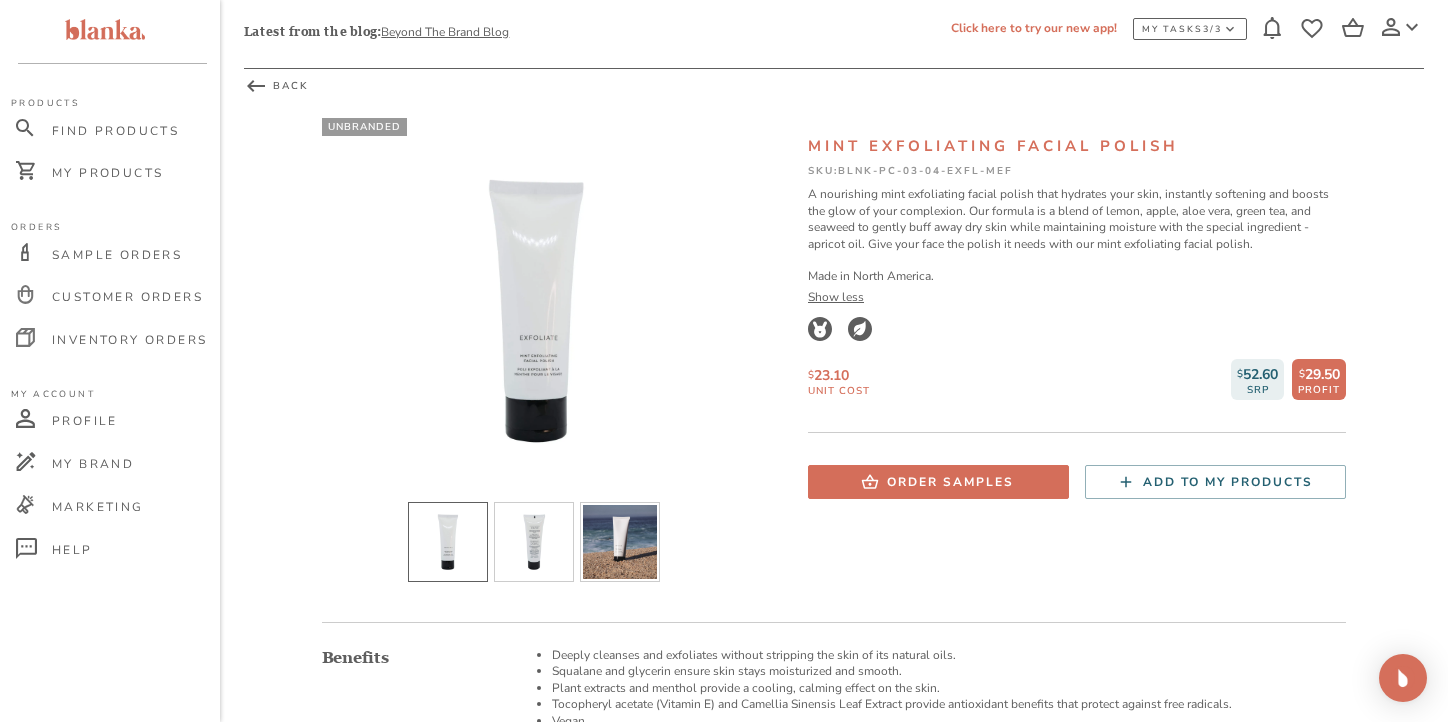 click on "A nourishing mint exfoliating facial polish that hydrates your skin, instantly softening and boosts the glow of your complexion. Our formula is a blend of lemon, apple, aloe vera, green tea, and seaweed to gently buff away dry skin while maintaining moisture with the special ingredient - apricot oil. Give your face the polish it needs with our mint exfoliating facial polish." at bounding box center (1077, 219) 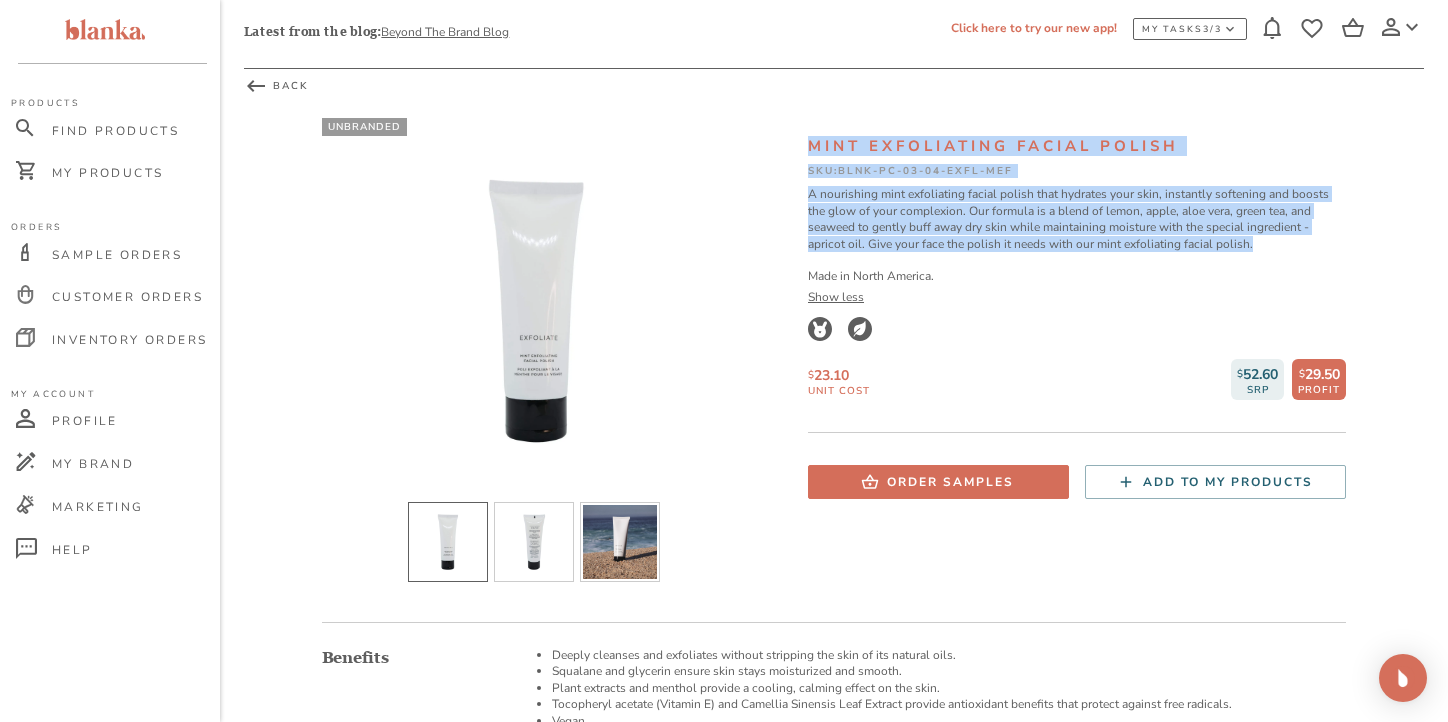 drag, startPoint x: 1177, startPoint y: 245, endPoint x: 801, endPoint y: 142, distance: 389.85254 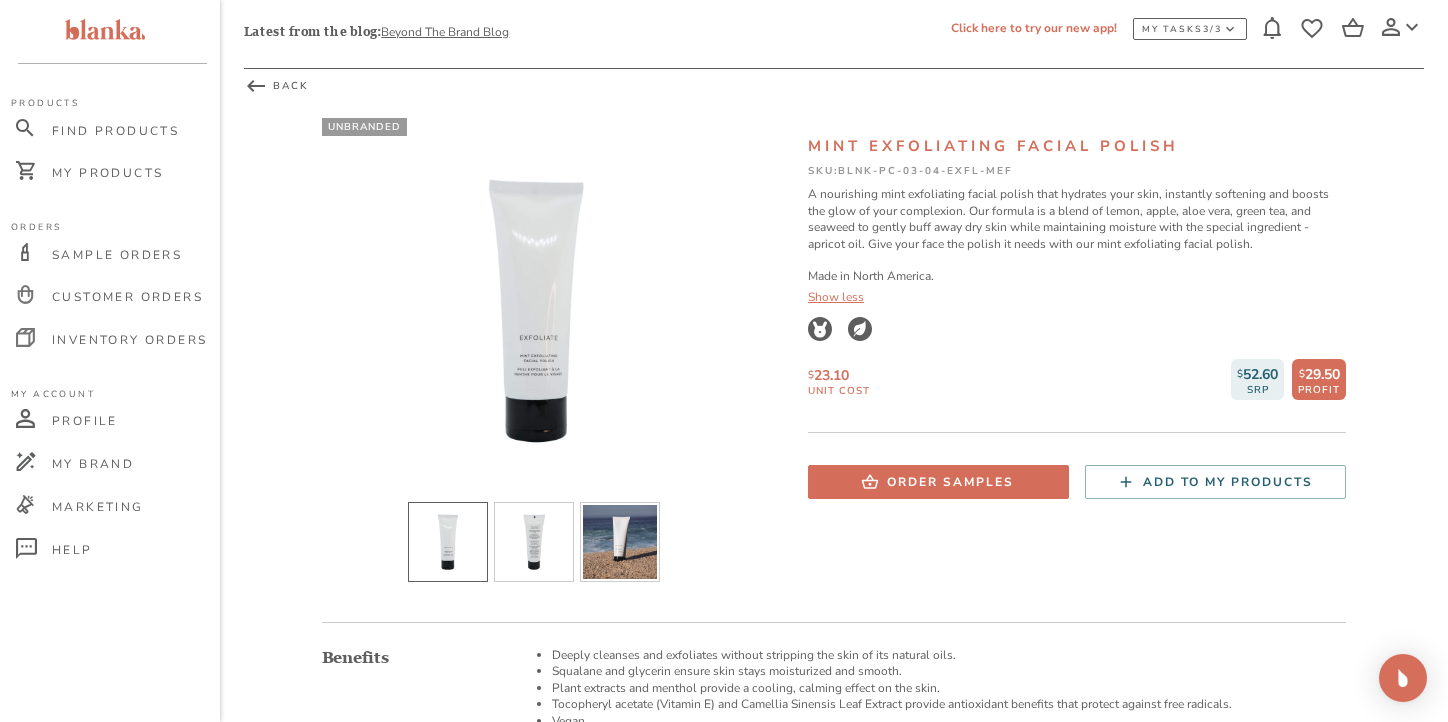 click on "Show less" at bounding box center (1077, 297) 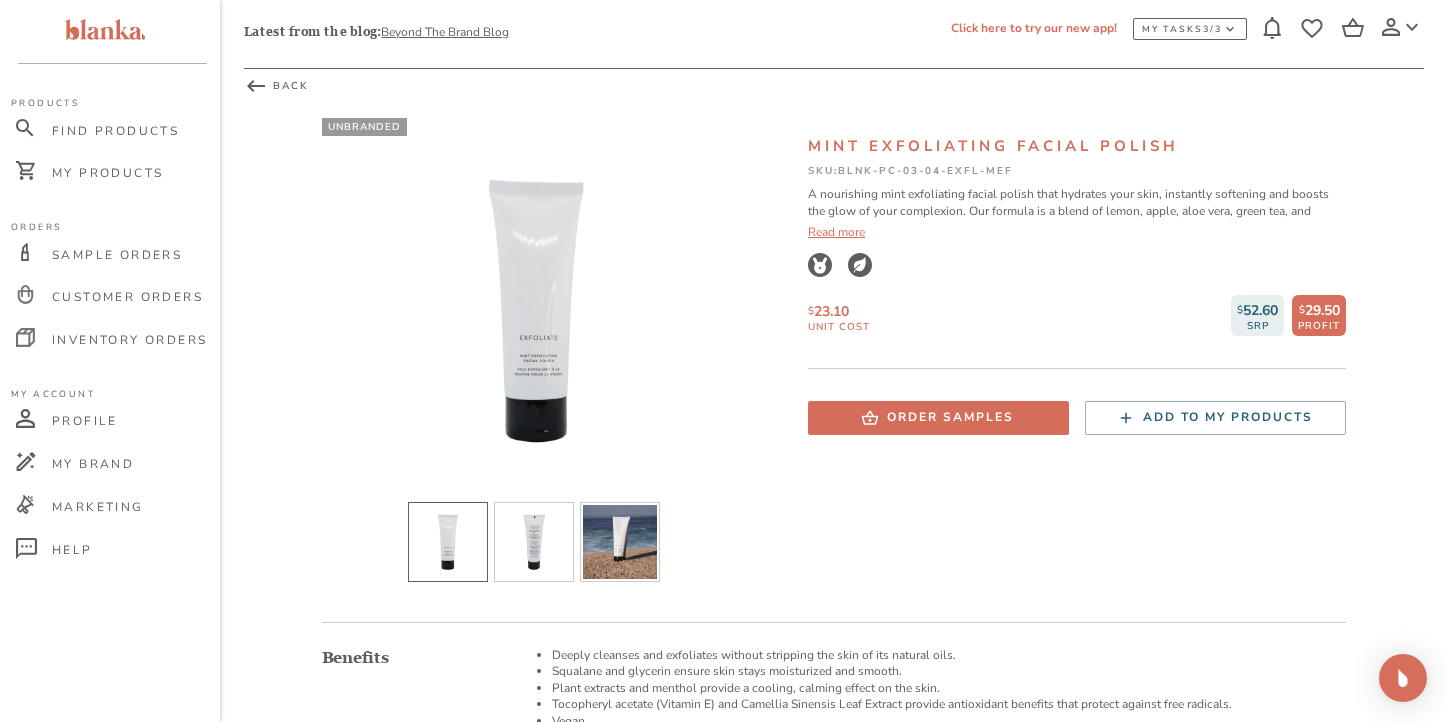 click on "Read more" at bounding box center [1077, 232] 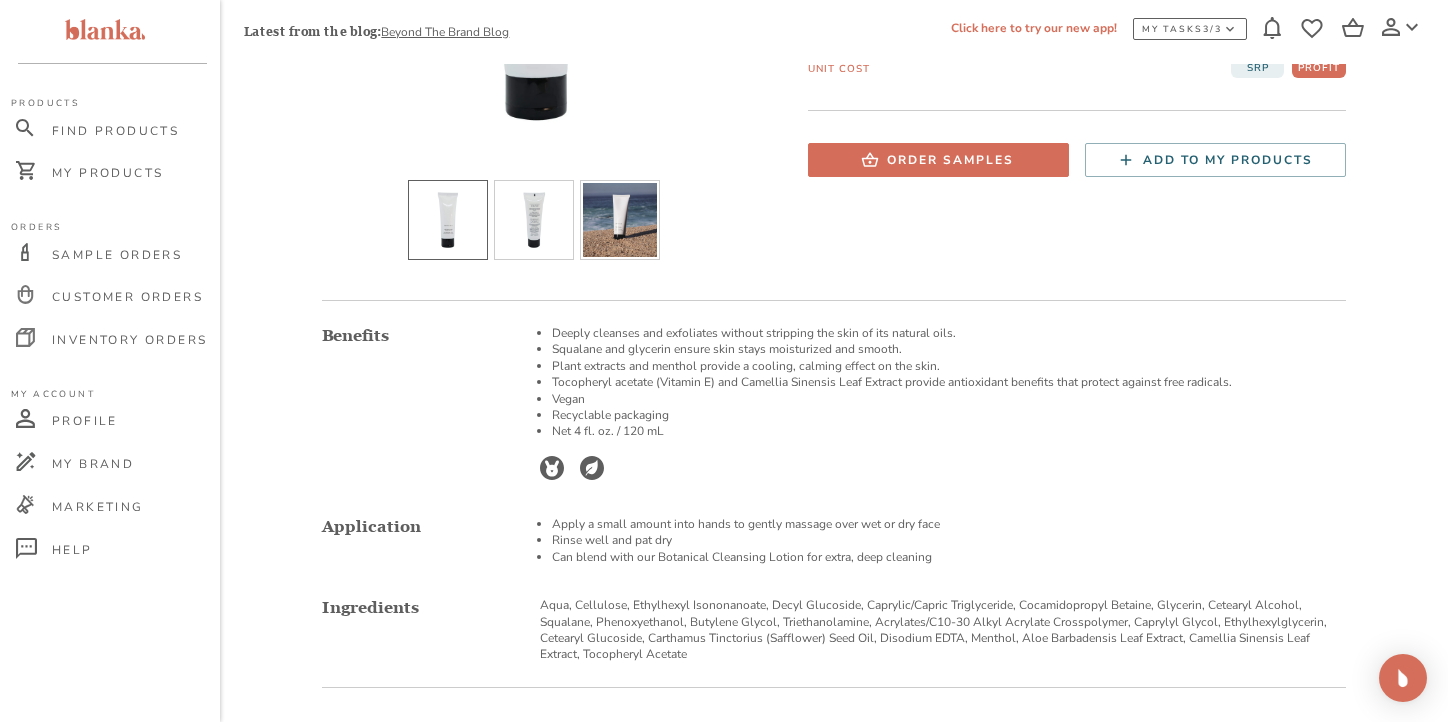 scroll, scrollTop: 406, scrollLeft: 0, axis: vertical 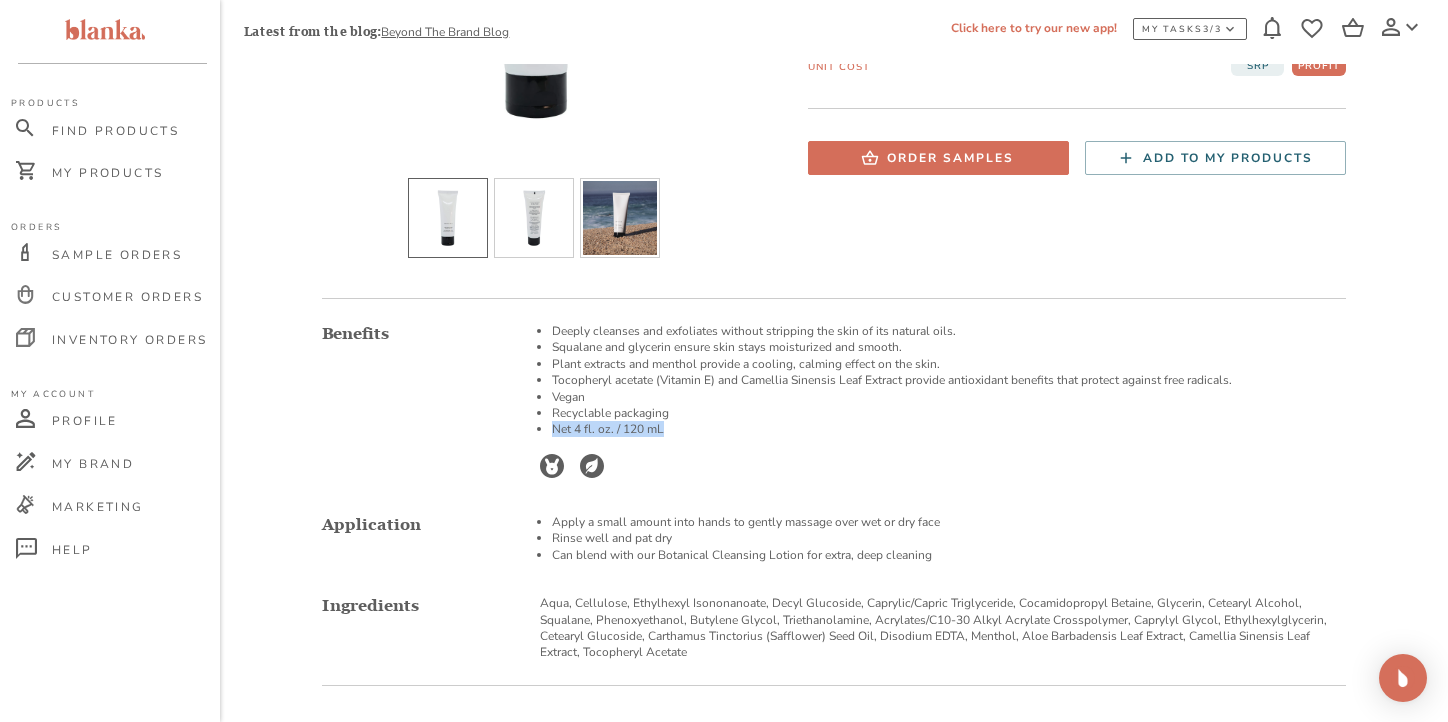 drag, startPoint x: 684, startPoint y: 429, endPoint x: 552, endPoint y: 430, distance: 132.00378 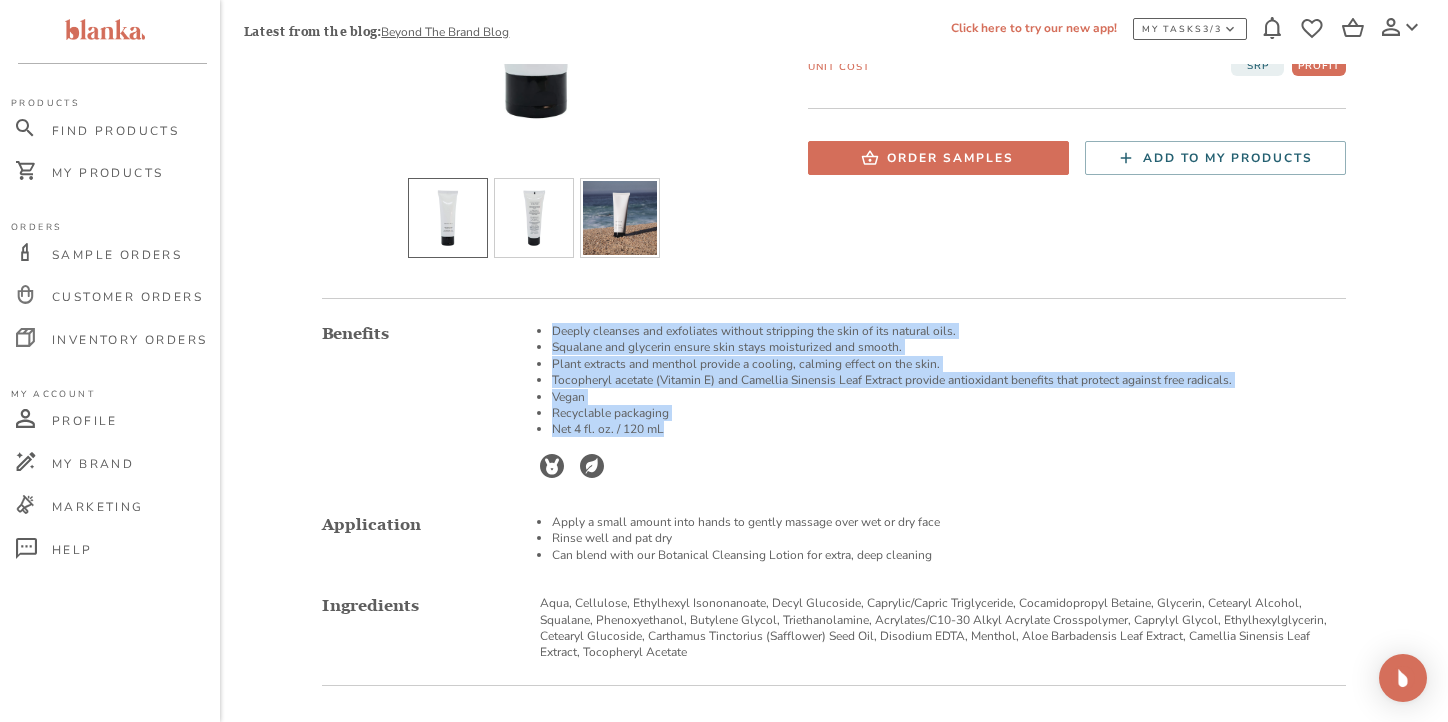 drag, startPoint x: 680, startPoint y: 431, endPoint x: 554, endPoint y: 336, distance: 157.8005 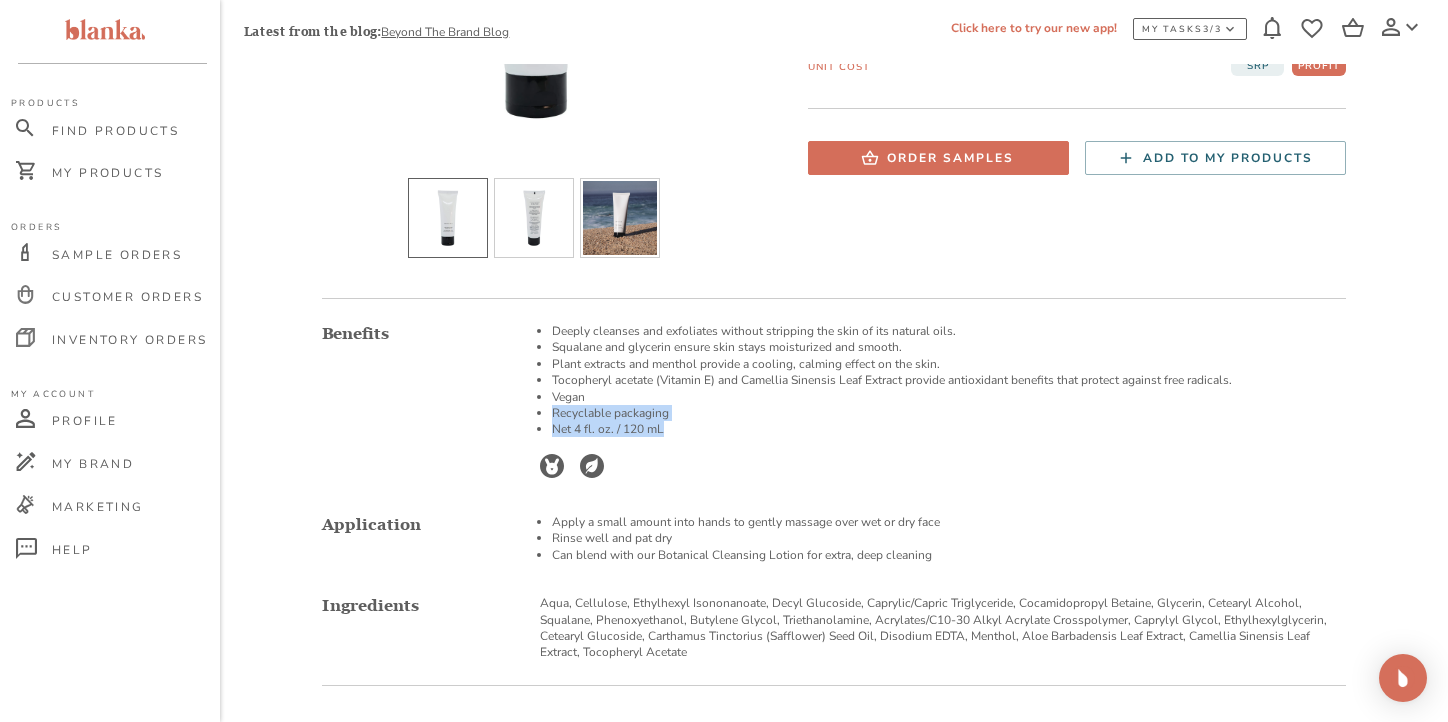 drag, startPoint x: 670, startPoint y: 431, endPoint x: 547, endPoint y: 416, distance: 123.911255 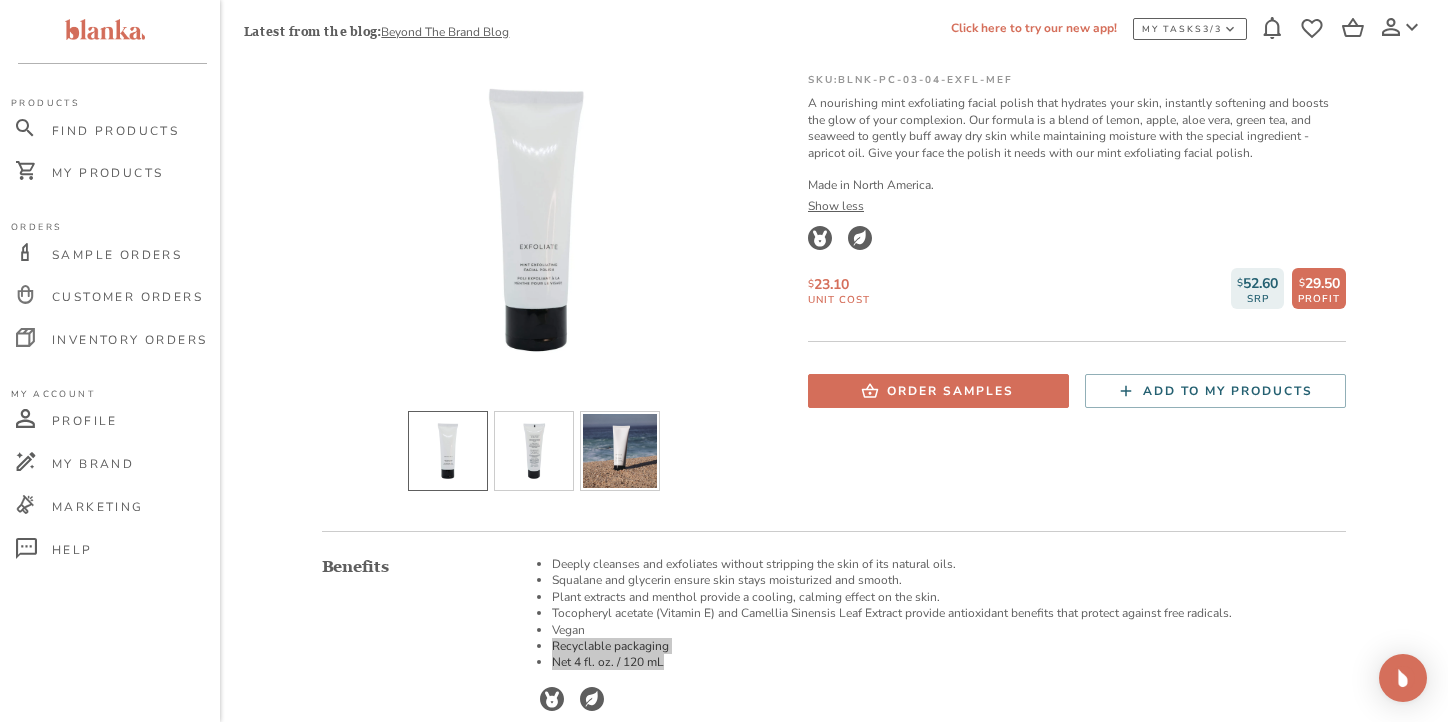 scroll, scrollTop: 0, scrollLeft: 0, axis: both 